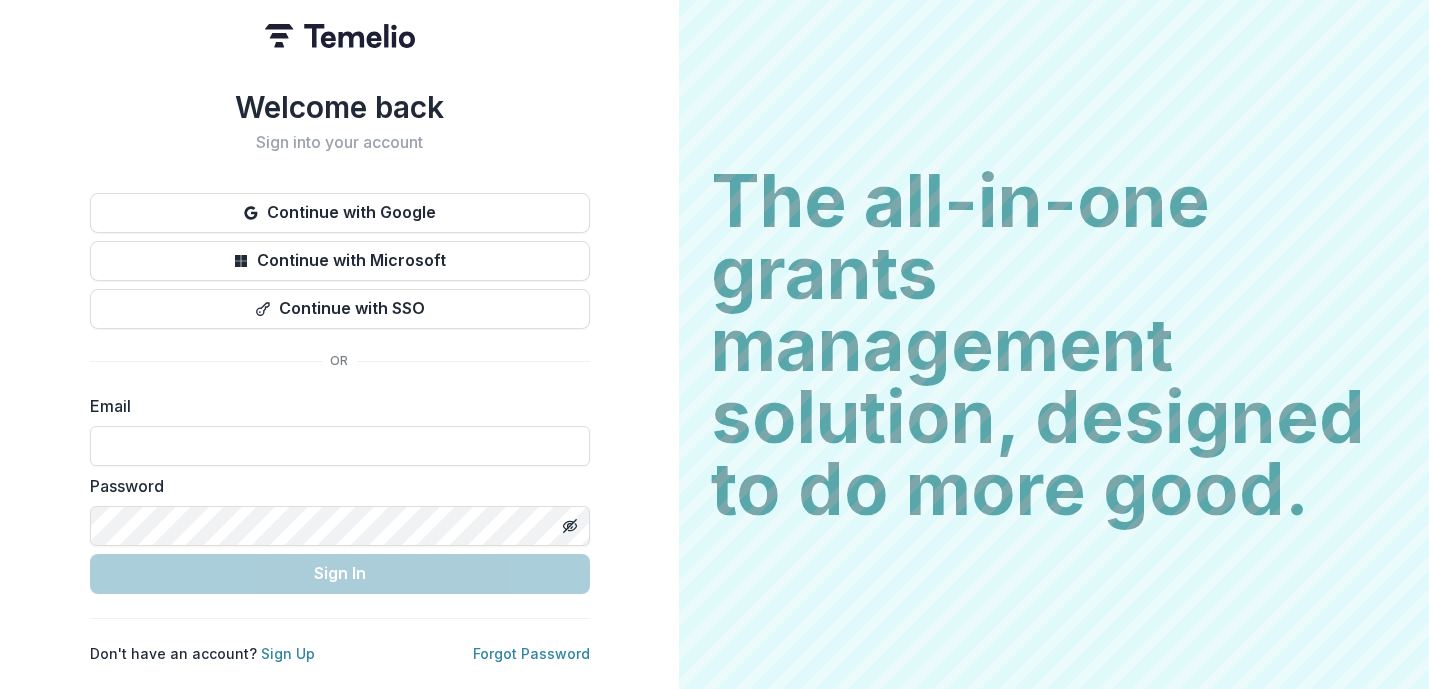 scroll, scrollTop: 0, scrollLeft: 0, axis: both 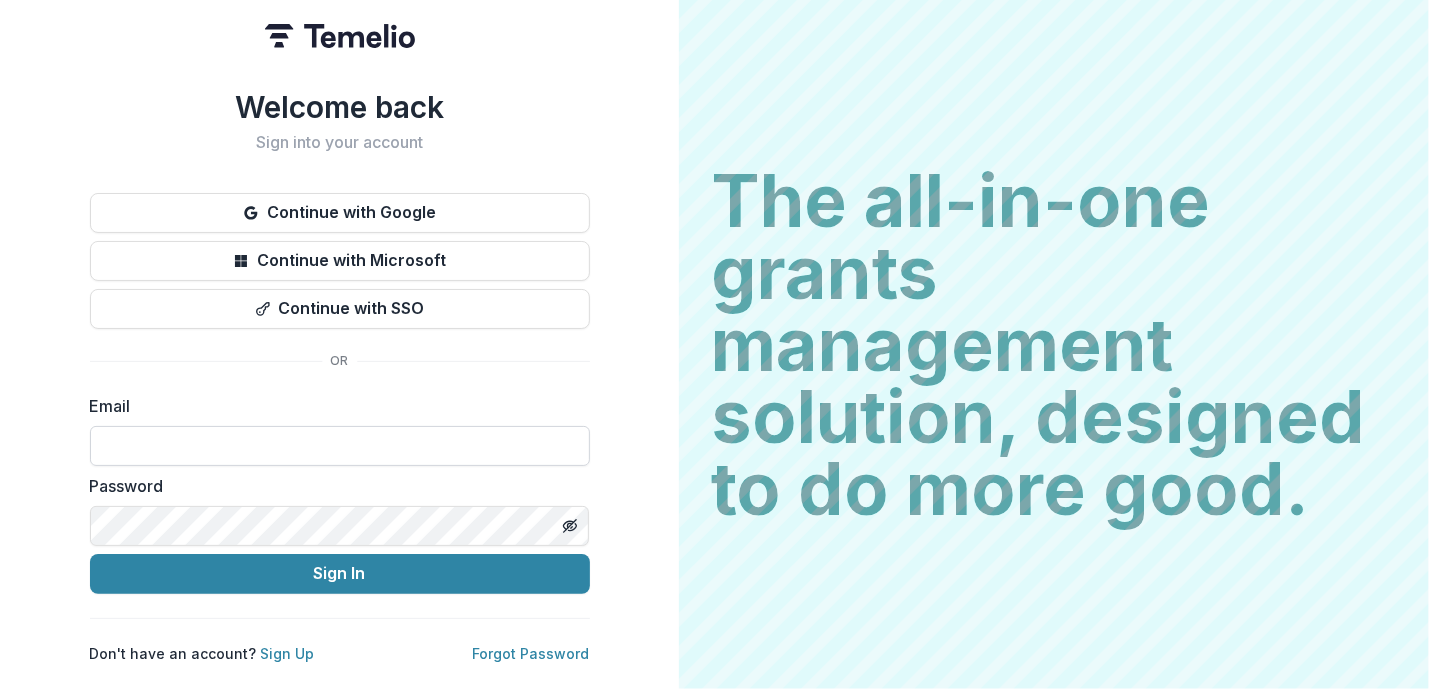 click at bounding box center [340, 446] 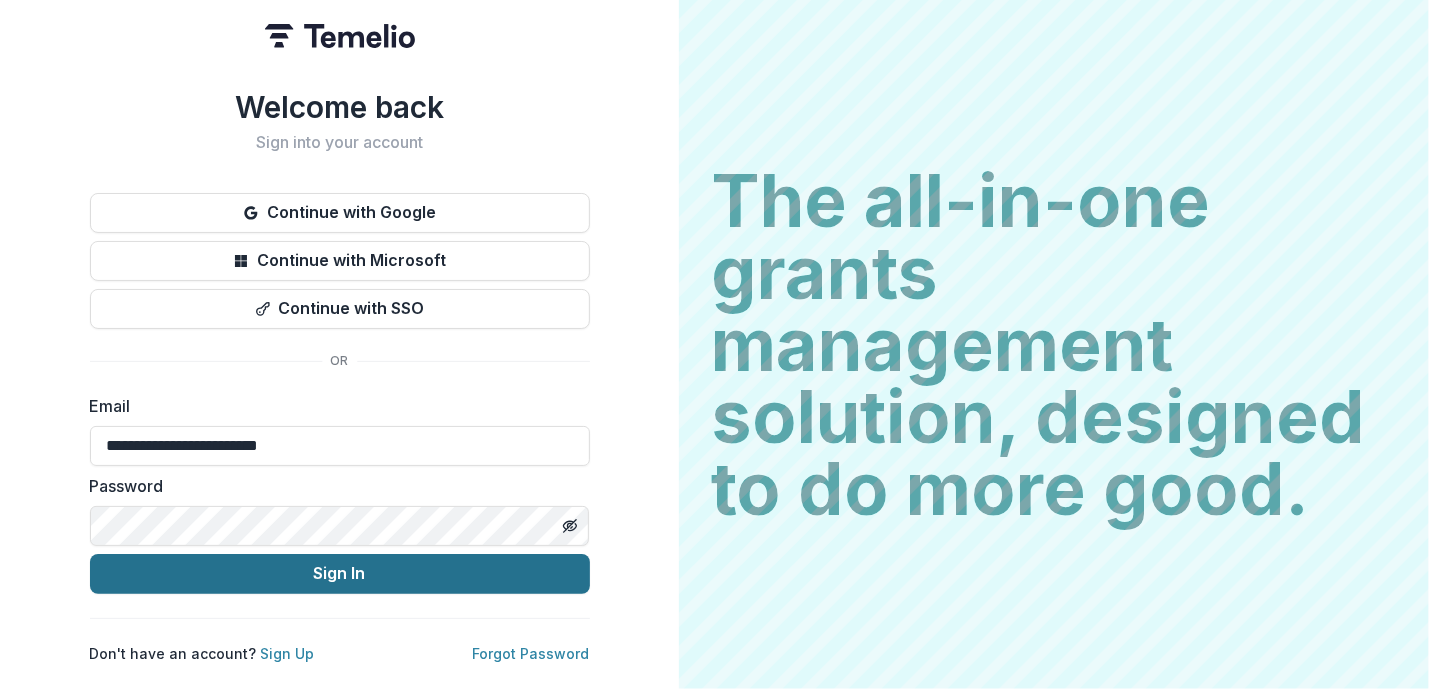 click on "Sign In" at bounding box center [340, 574] 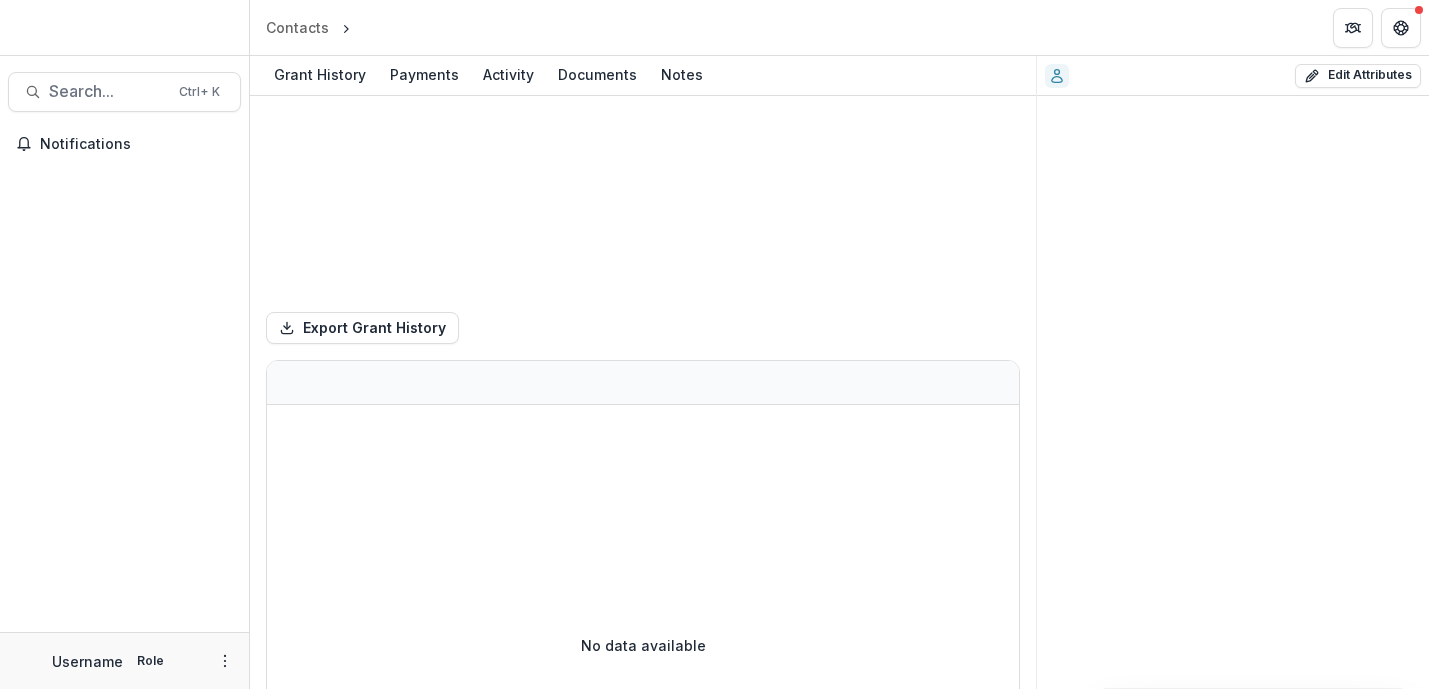 scroll, scrollTop: 0, scrollLeft: 0, axis: both 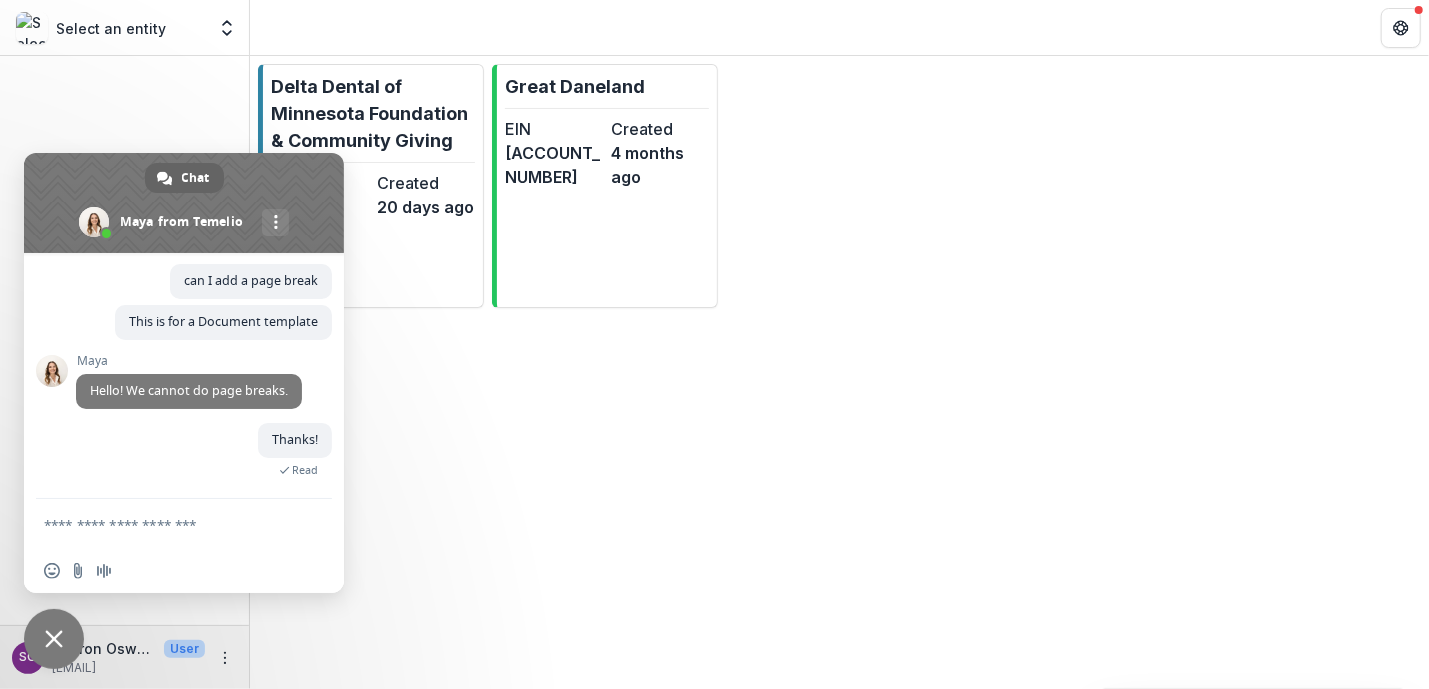 click at bounding box center [54, 639] 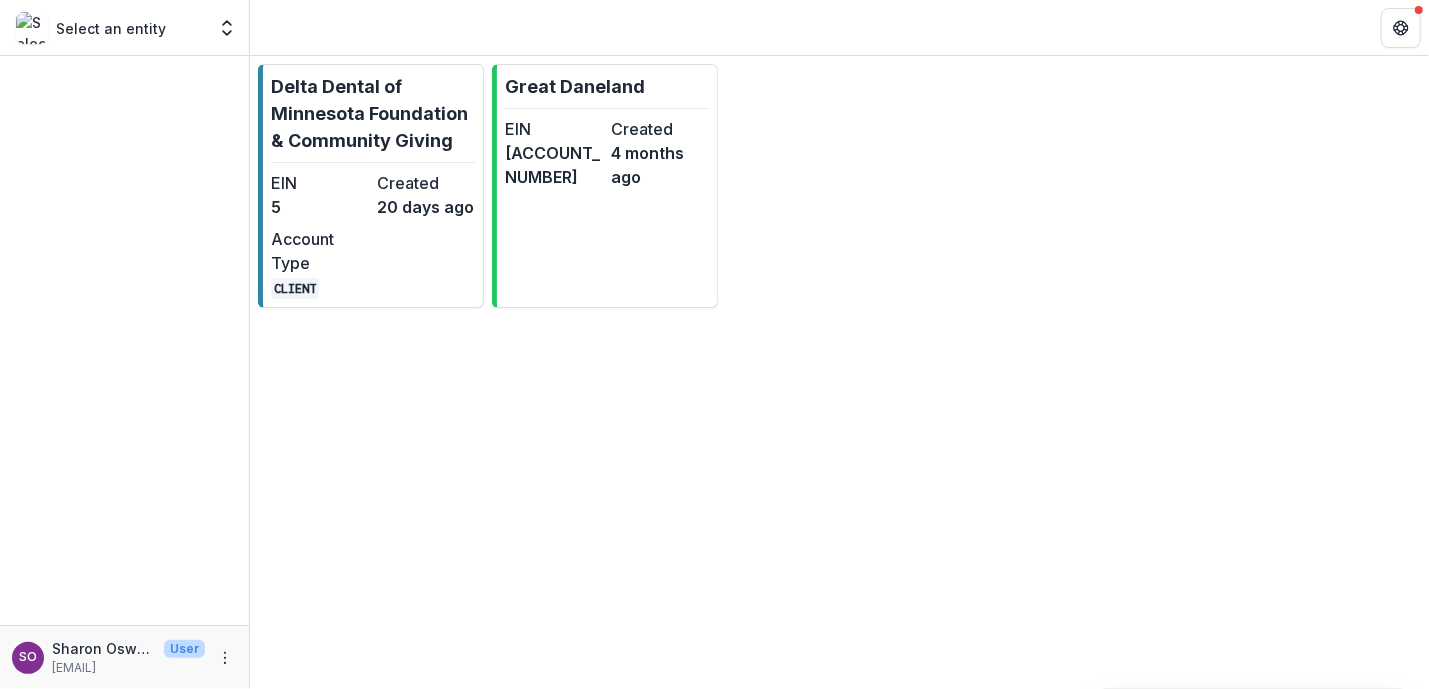 click on "Select an entity" at bounding box center (111, 28) 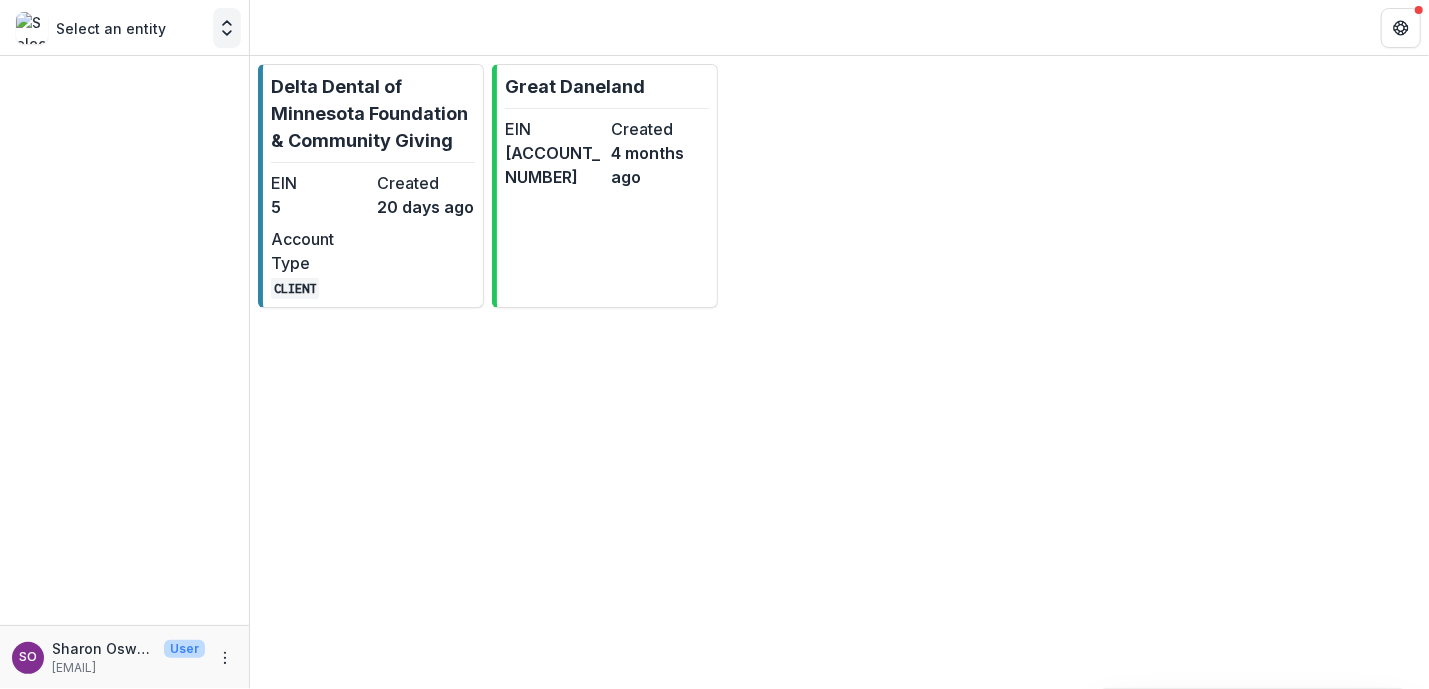 click 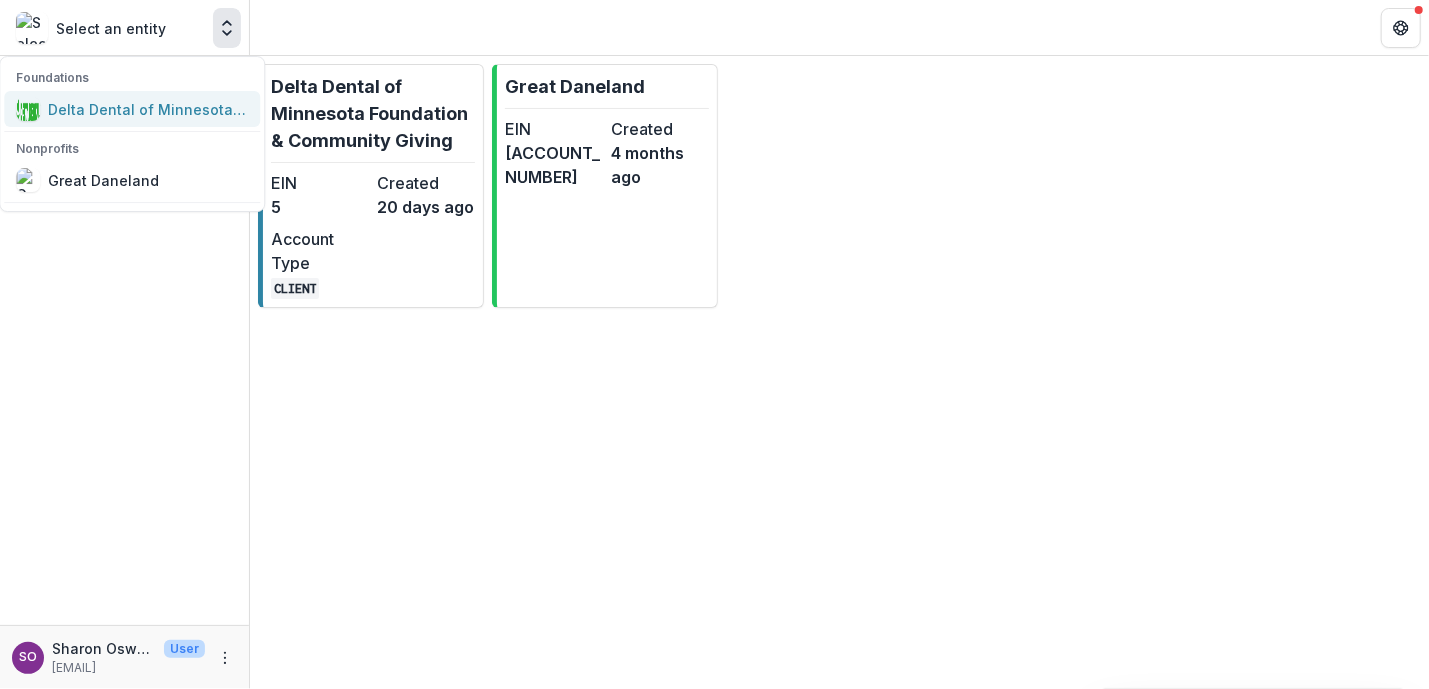 click on "Delta Dental of Minnesota Foundation & Community Giving" at bounding box center (148, 109) 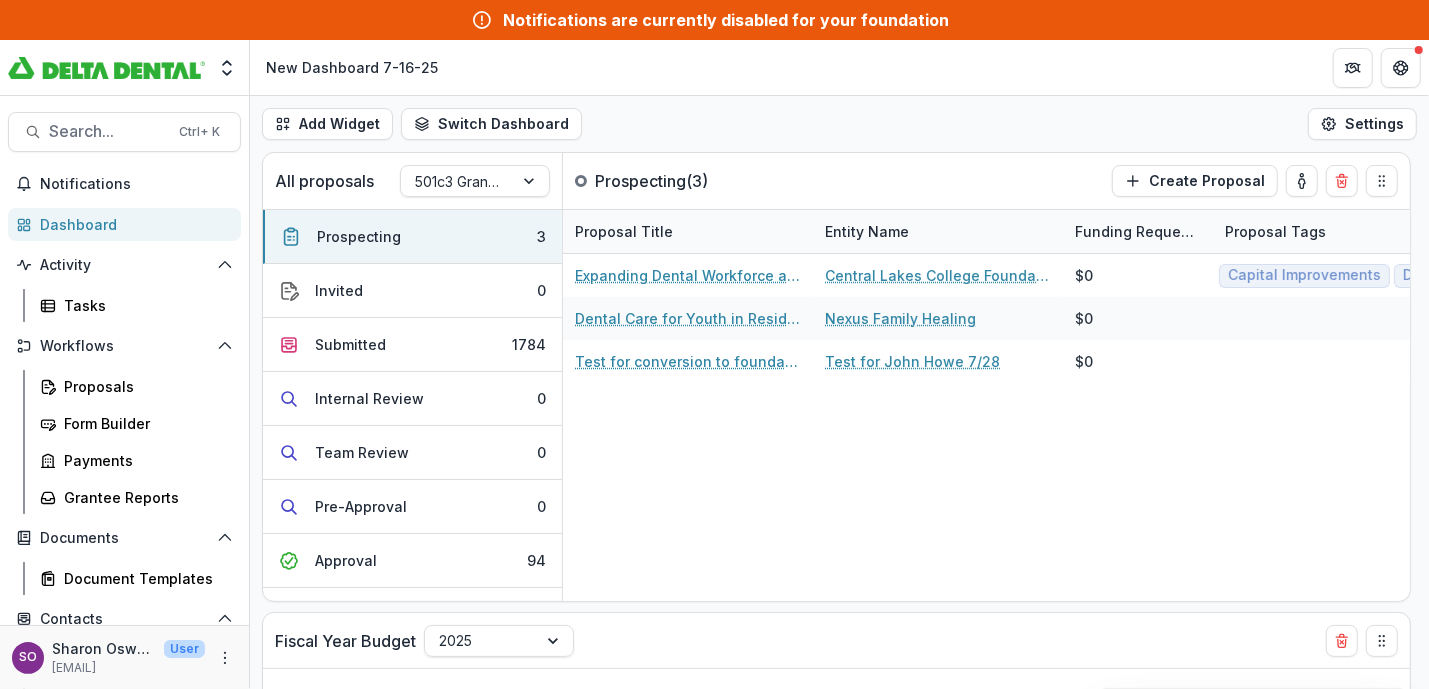 scroll, scrollTop: 518, scrollLeft: 0, axis: vertical 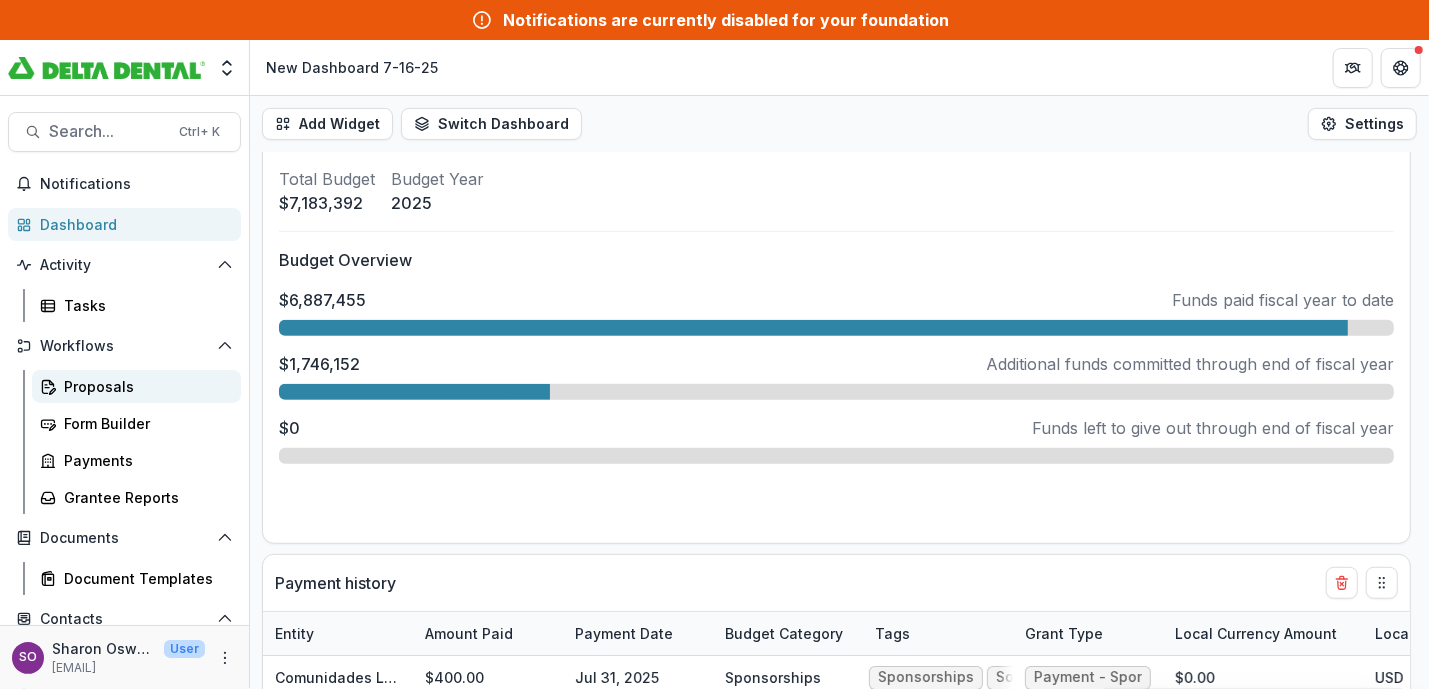 click on "Proposals" at bounding box center (144, 386) 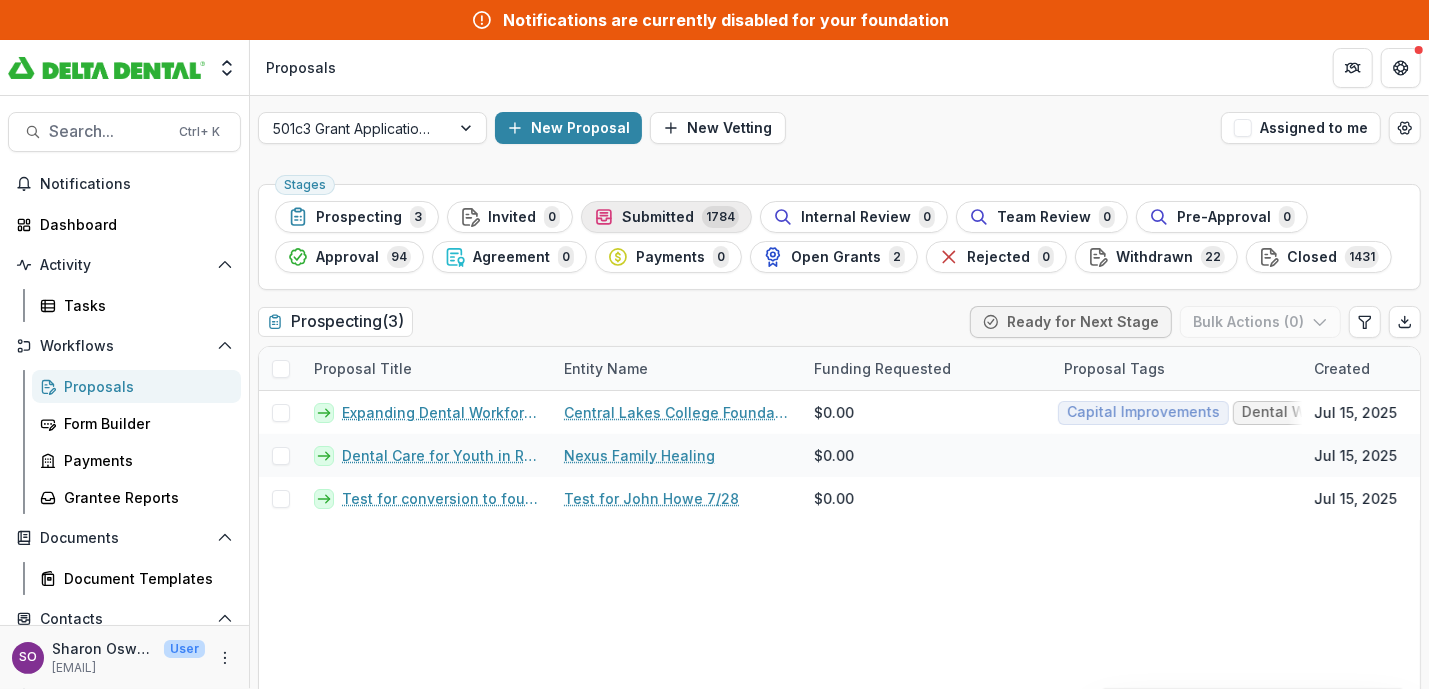 click on "Submitted" at bounding box center (658, 217) 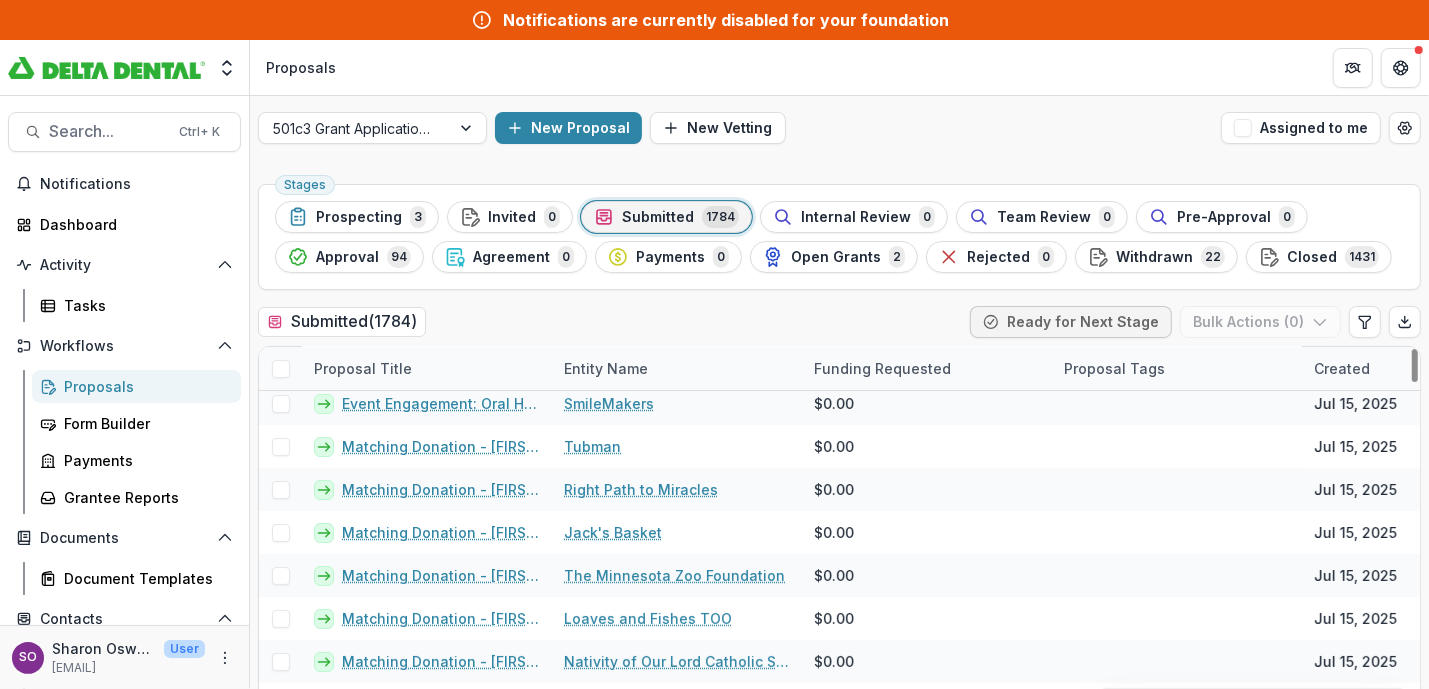 scroll, scrollTop: 0, scrollLeft: 0, axis: both 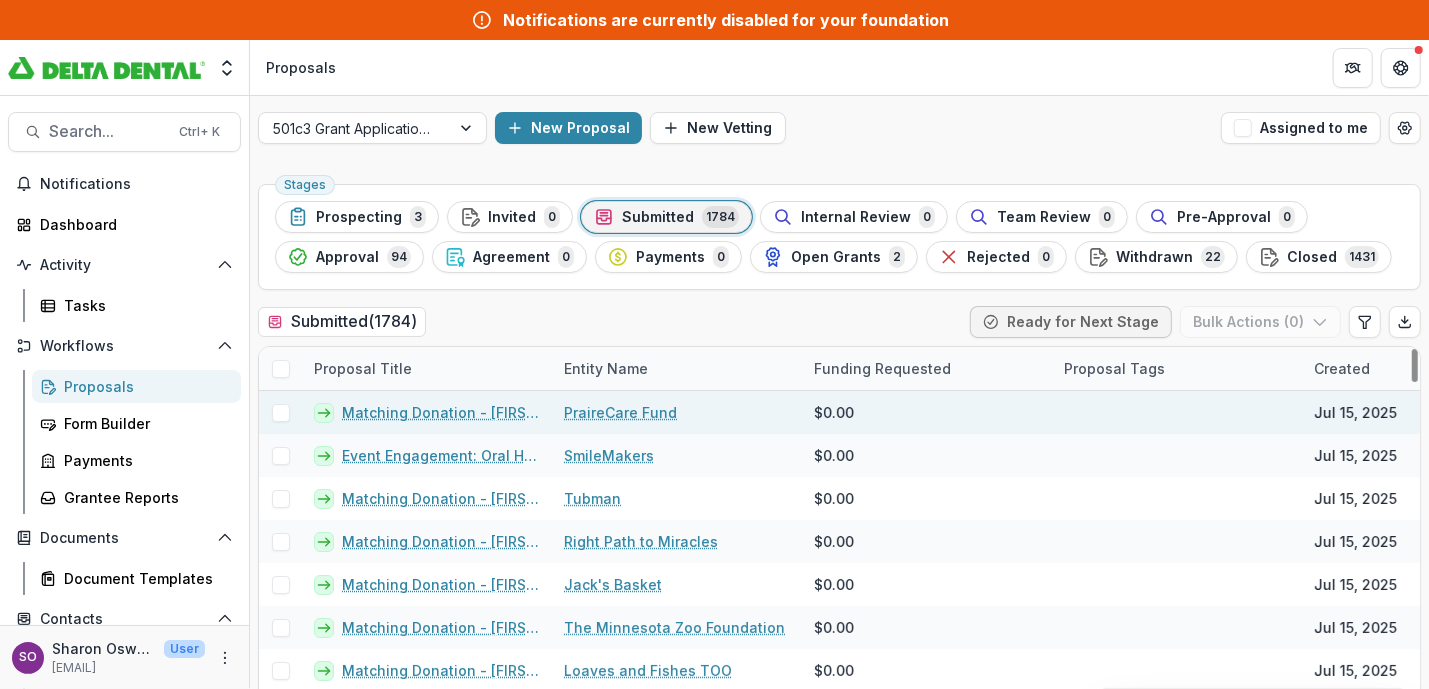 click on "Matching Donation - [FIRST] [LAST]" at bounding box center (441, 412) 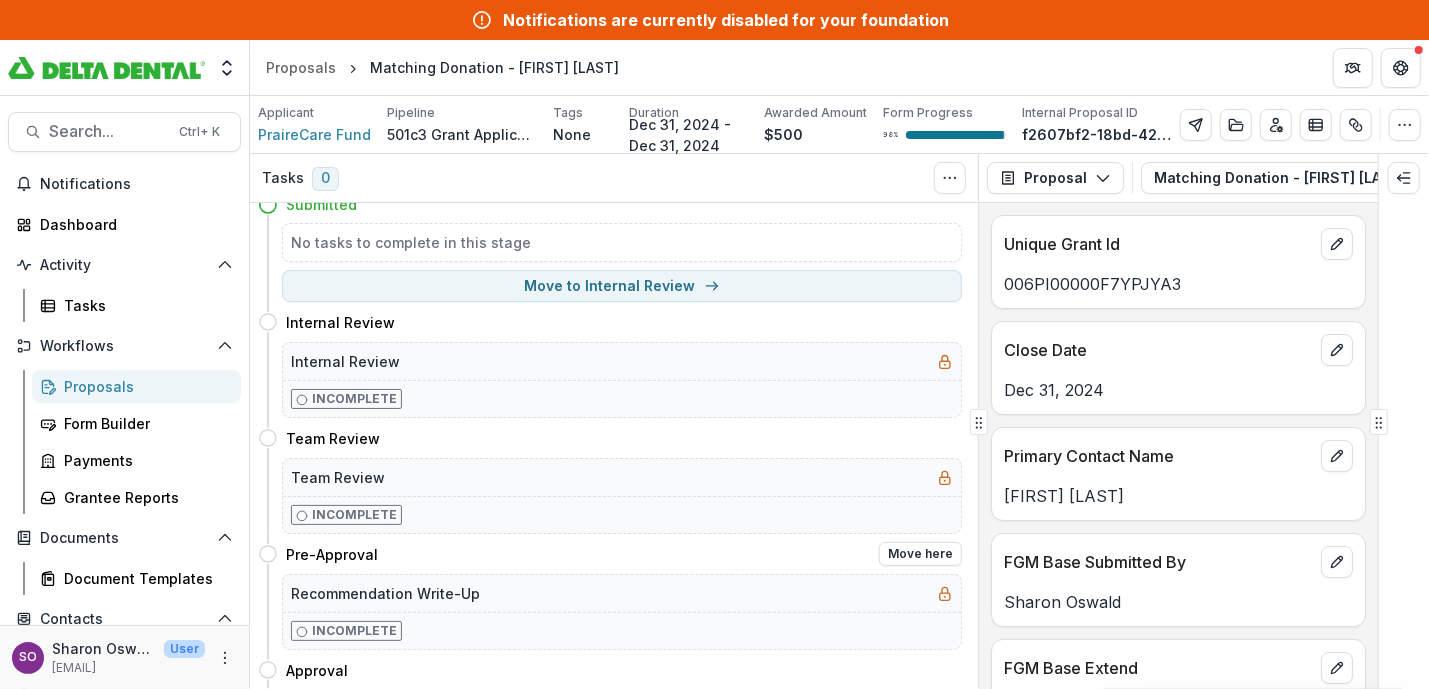 scroll, scrollTop: 0, scrollLeft: 0, axis: both 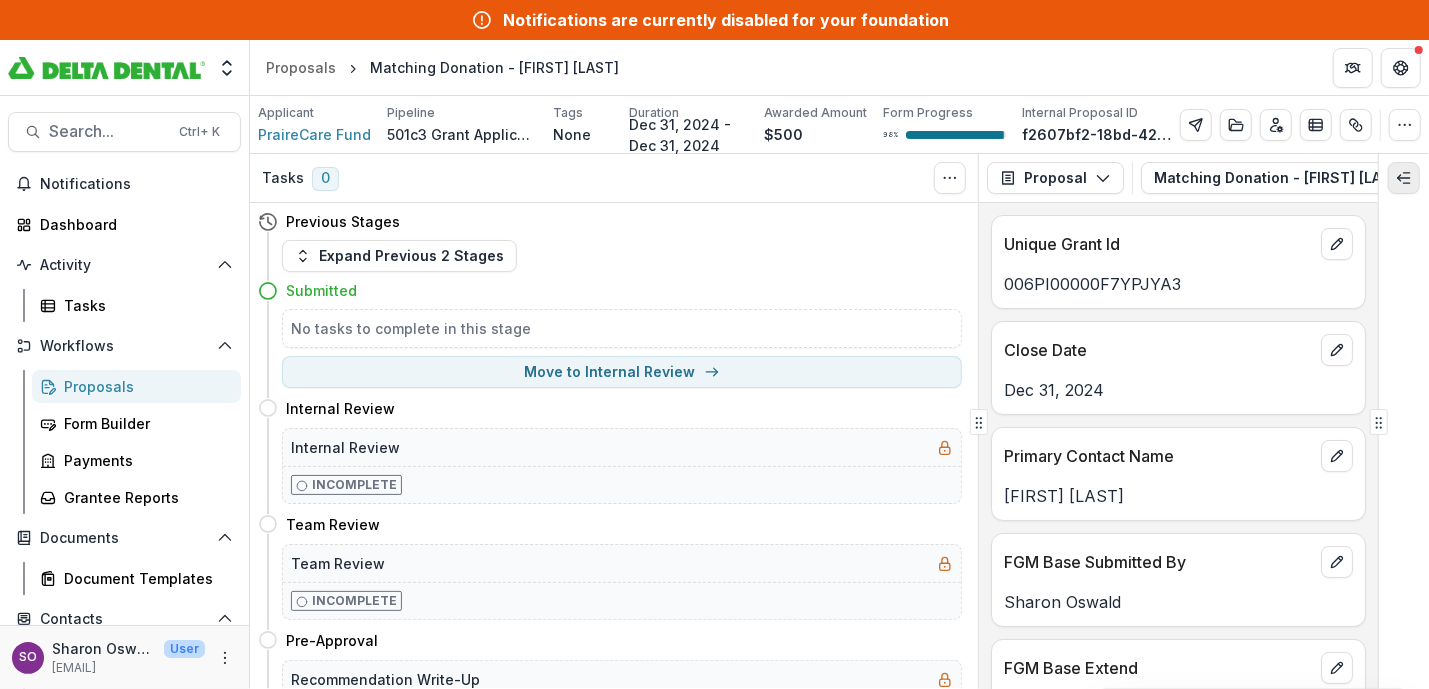 click at bounding box center (1404, 178) 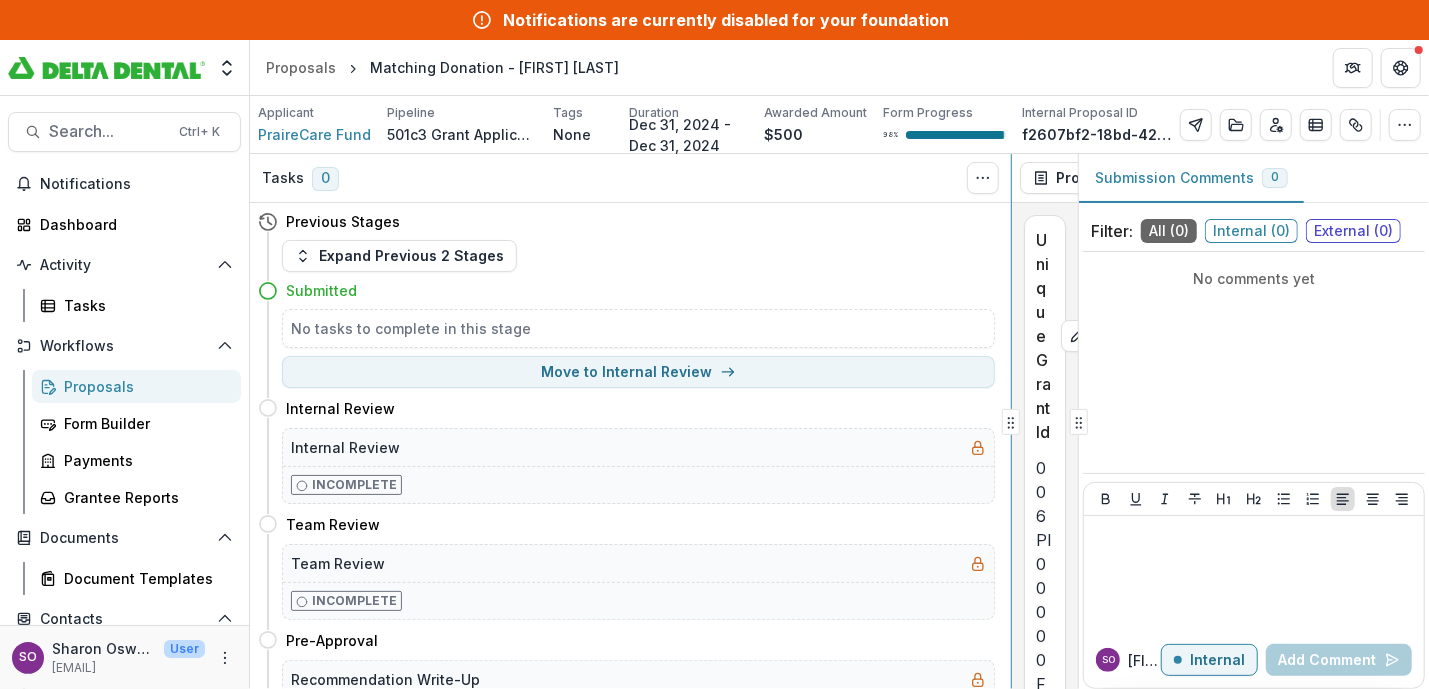 scroll, scrollTop: 0, scrollLeft: 0, axis: both 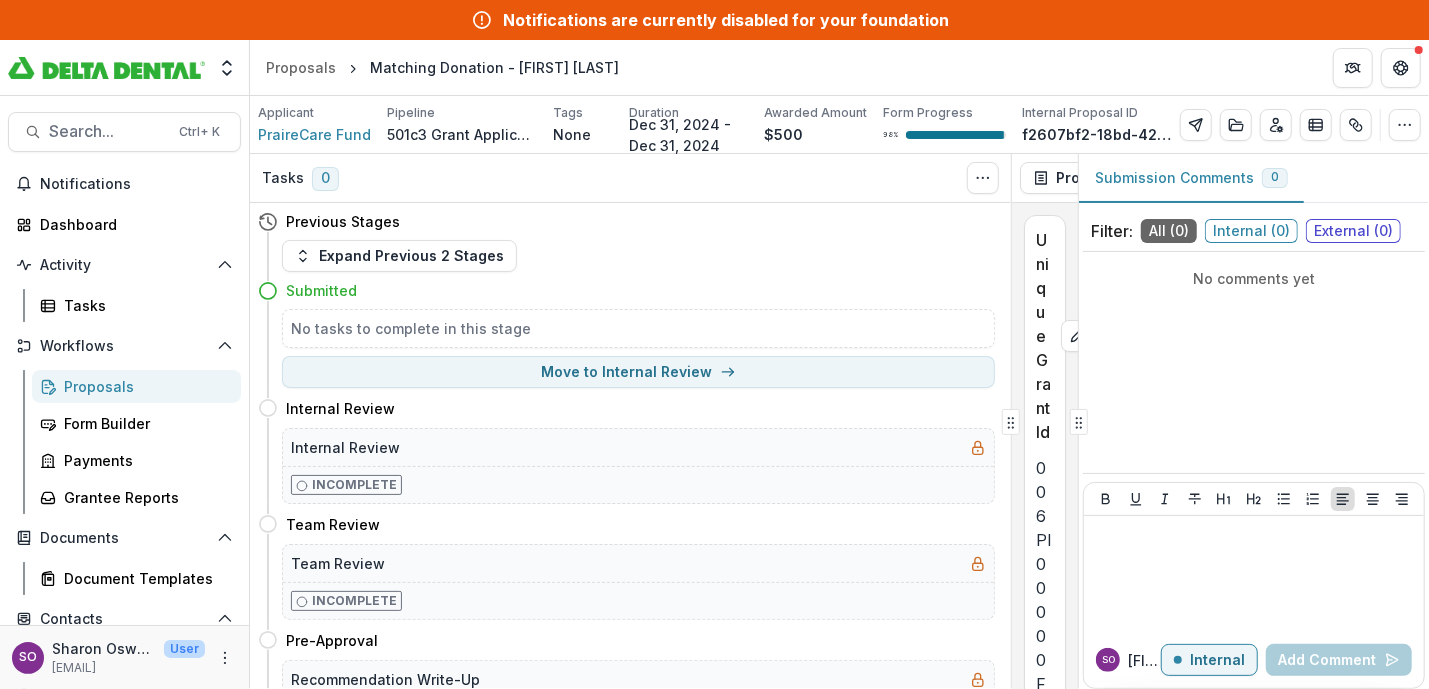 click on "Proposals Matching Donation - [FIRST] [LAST]" at bounding box center [839, 67] 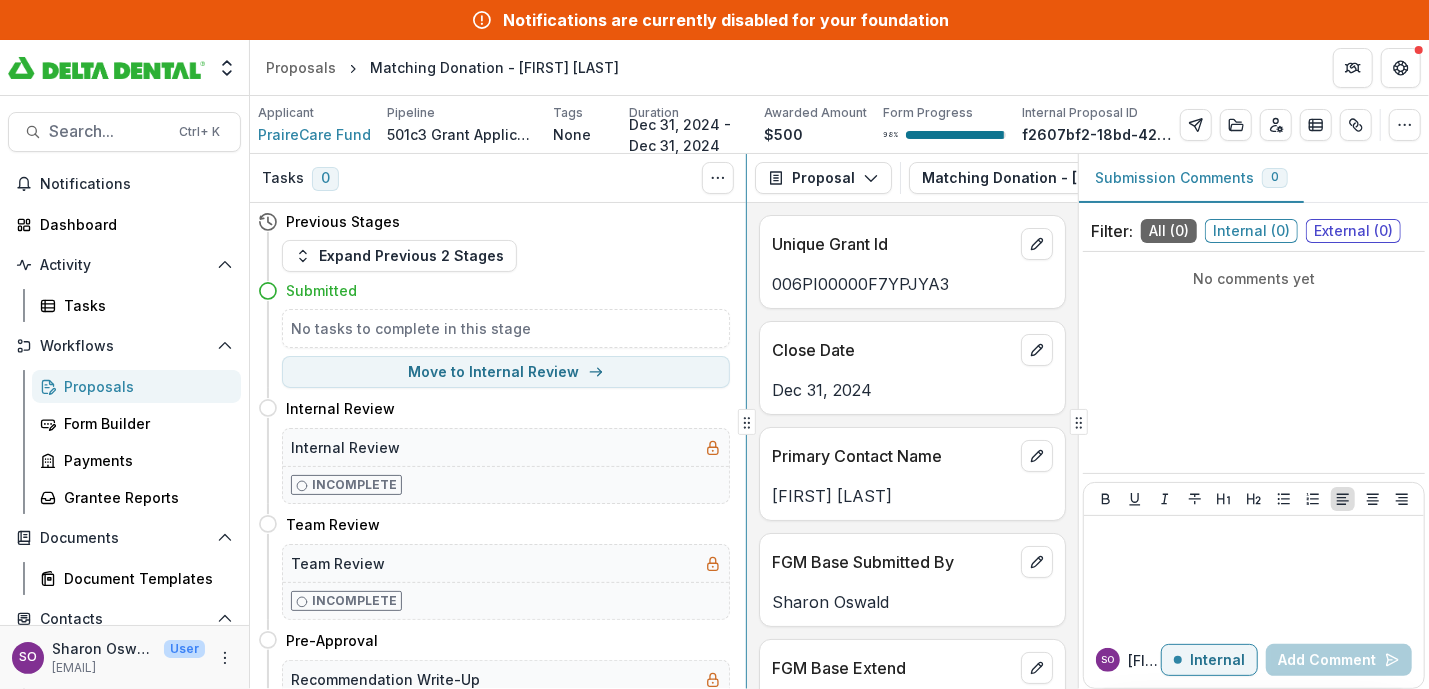 click at bounding box center [746, 421] 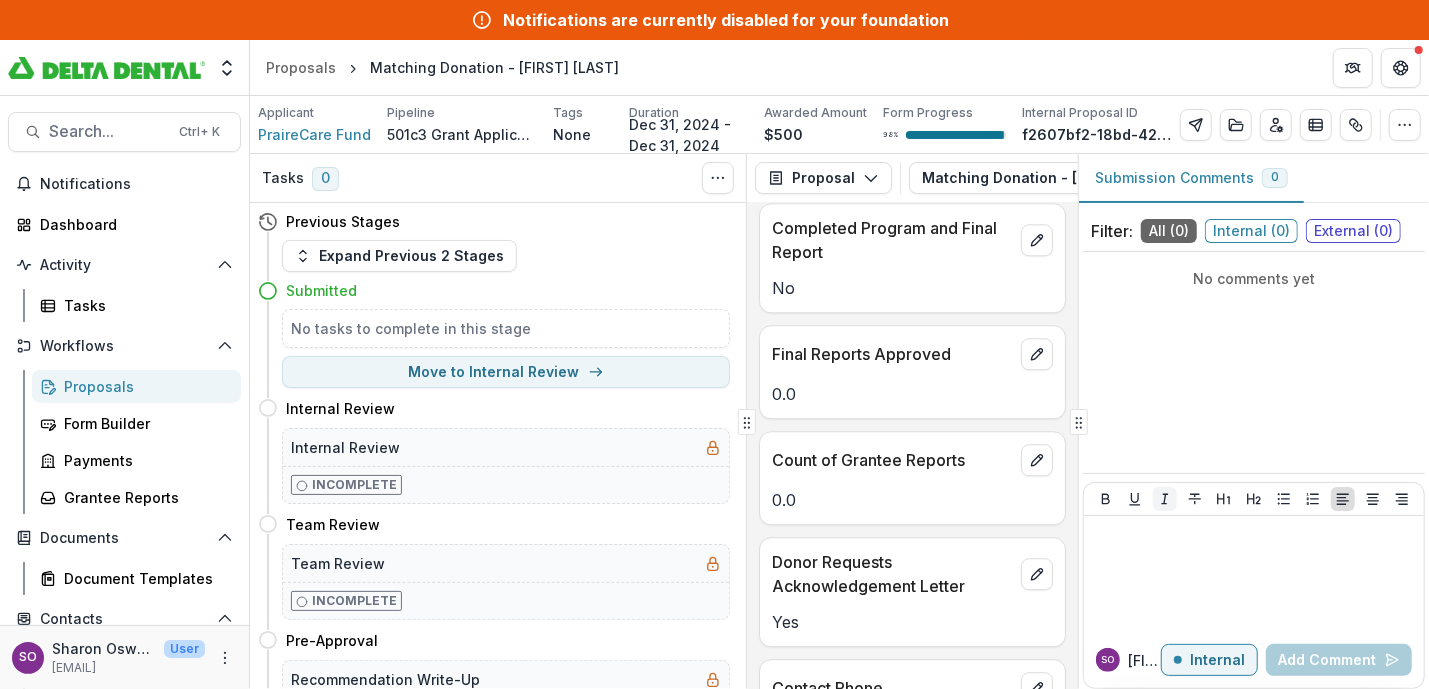 scroll, scrollTop: 3374, scrollLeft: 0, axis: vertical 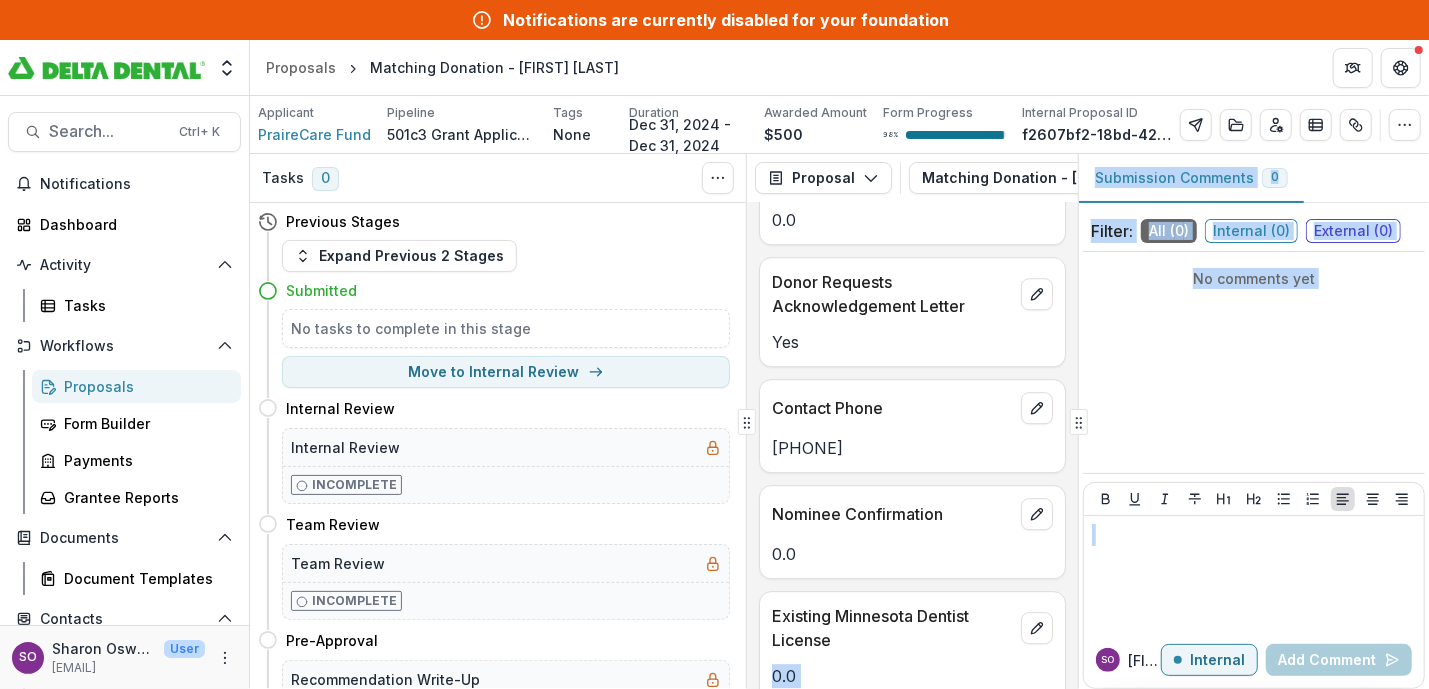 drag, startPoint x: 1071, startPoint y: 574, endPoint x: 1082, endPoint y: 641, distance: 67.89698 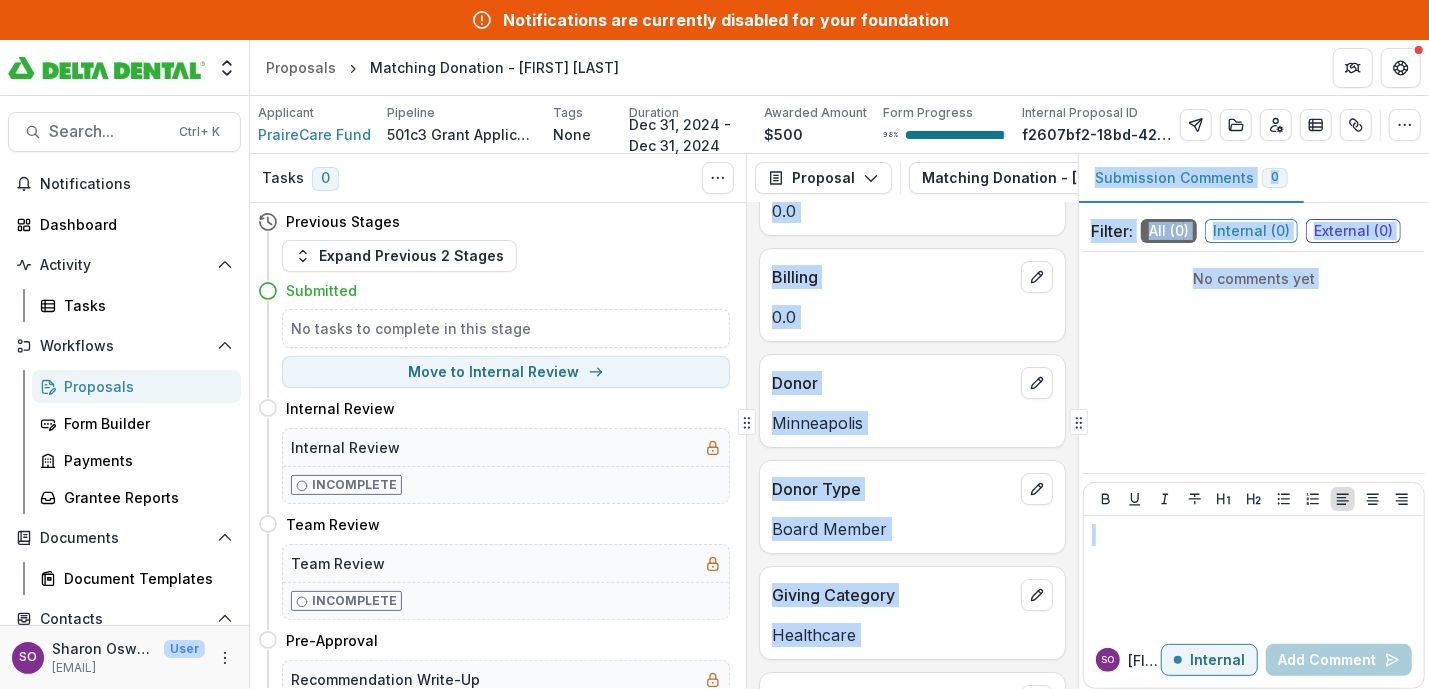 scroll, scrollTop: 4151, scrollLeft: 0, axis: vertical 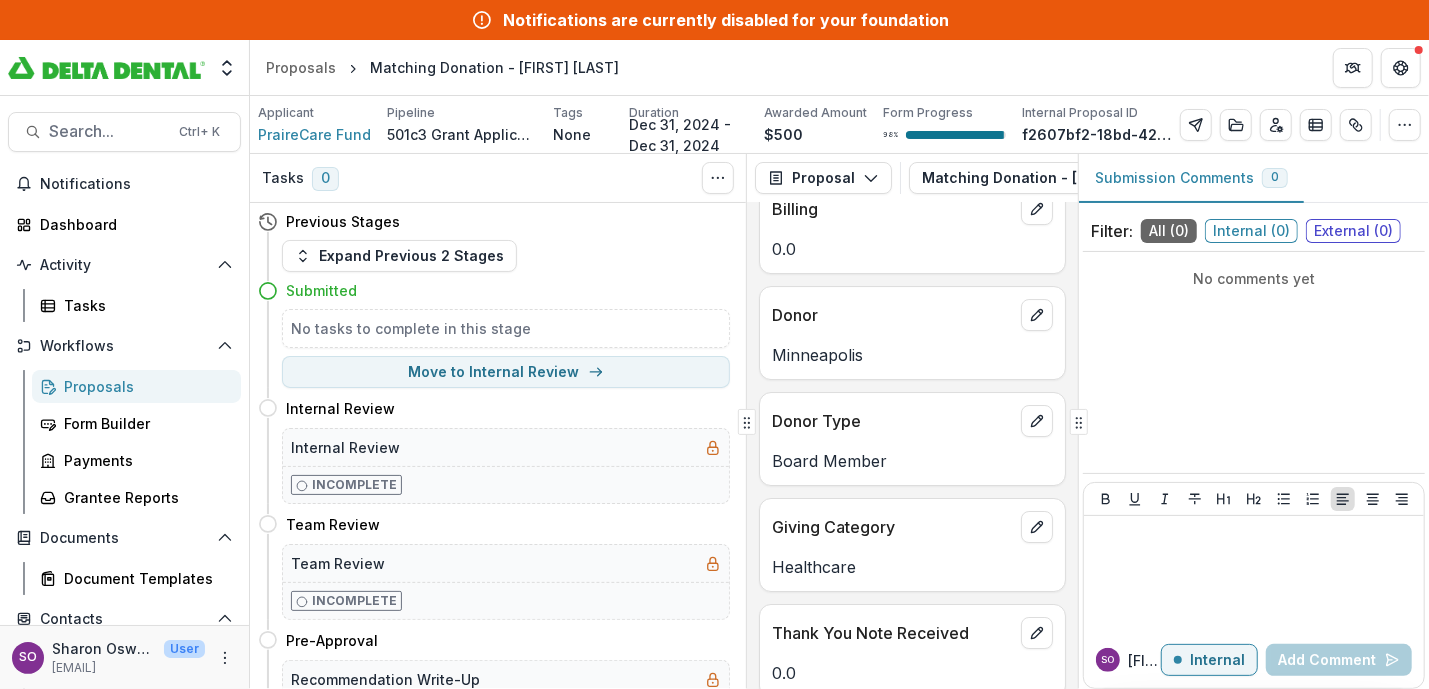 click on "Proposals Matching Donation - [FIRST] [LAST]" at bounding box center (839, 67) 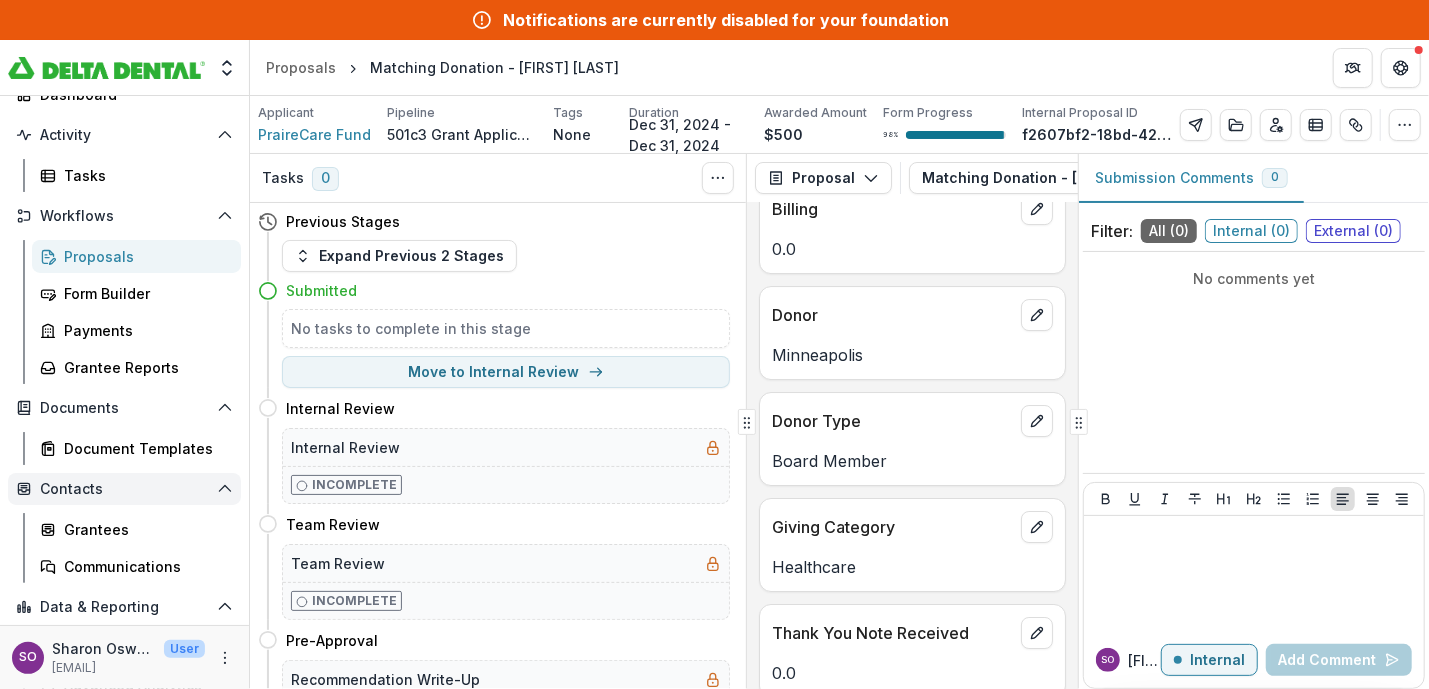 scroll, scrollTop: 0, scrollLeft: 0, axis: both 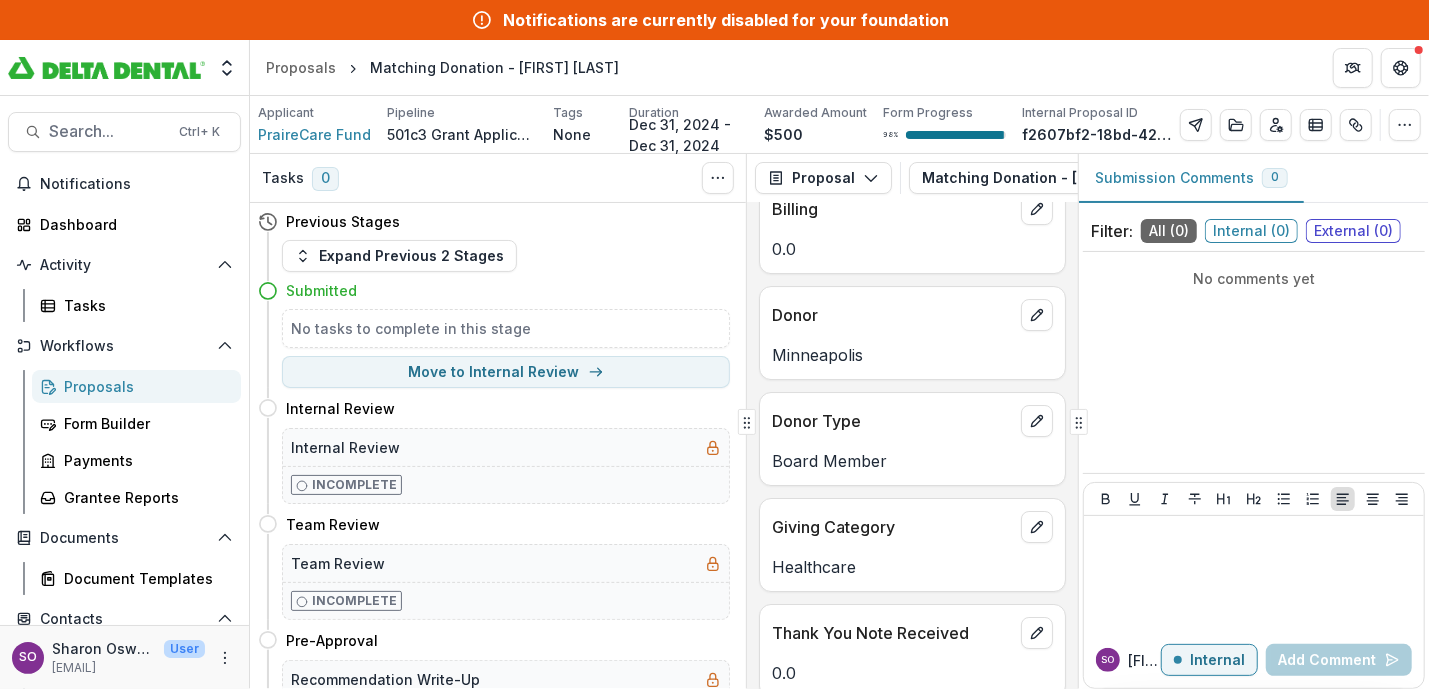 drag, startPoint x: 299, startPoint y: 70, endPoint x: 367, endPoint y: 88, distance: 70.34202 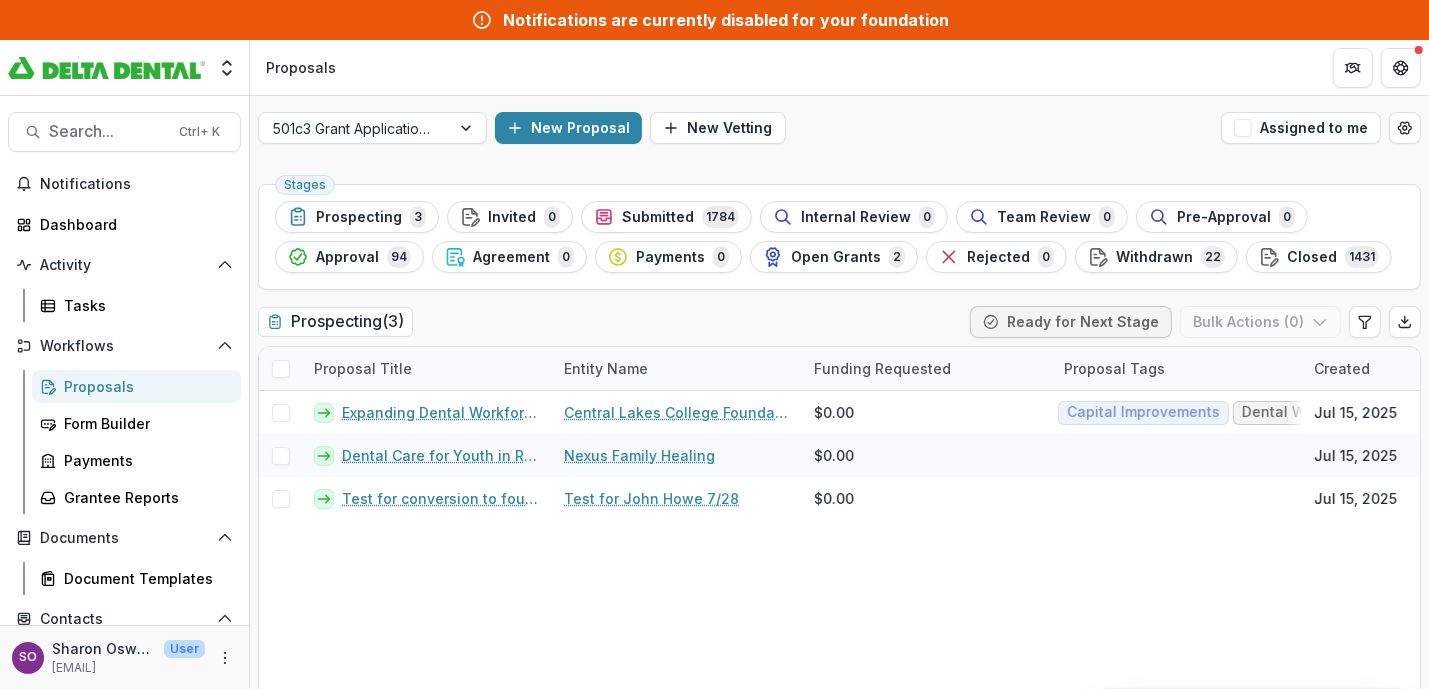 click on "New Proposal New Vetting" at bounding box center [854, 128] 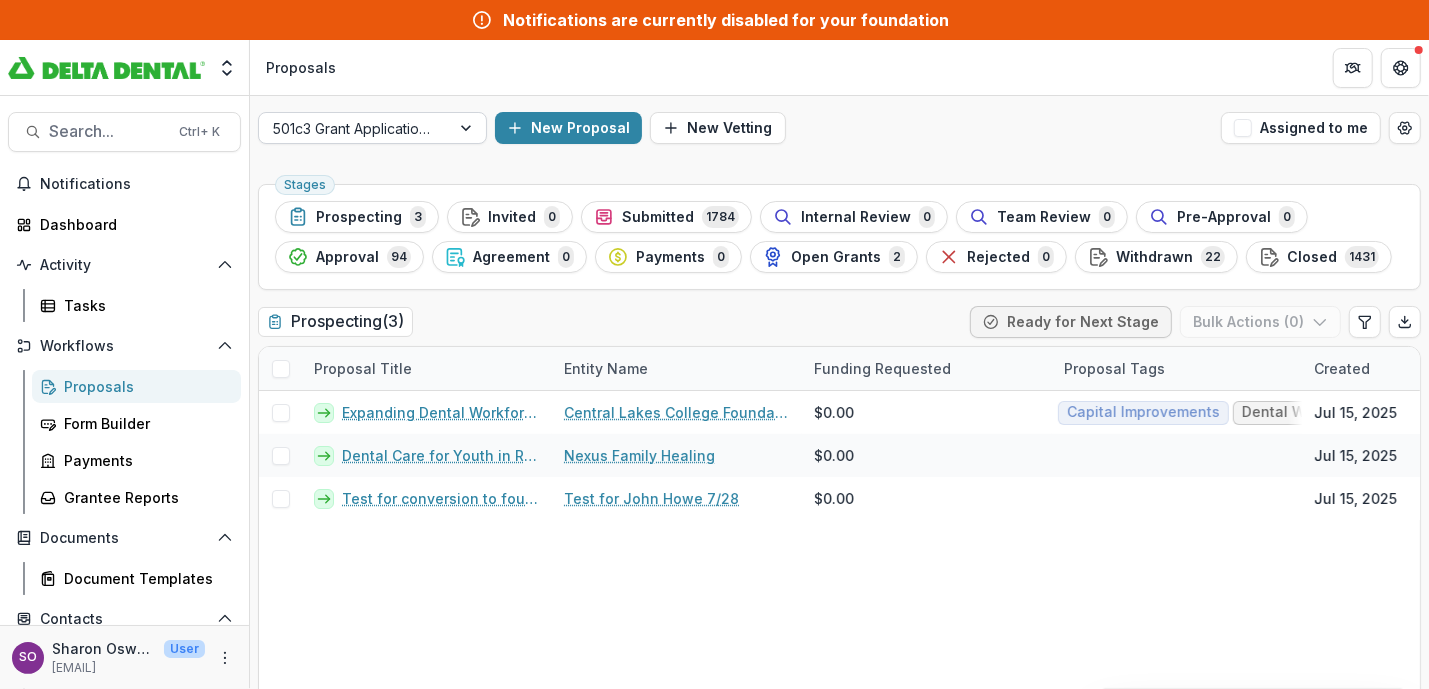 click at bounding box center [468, 128] 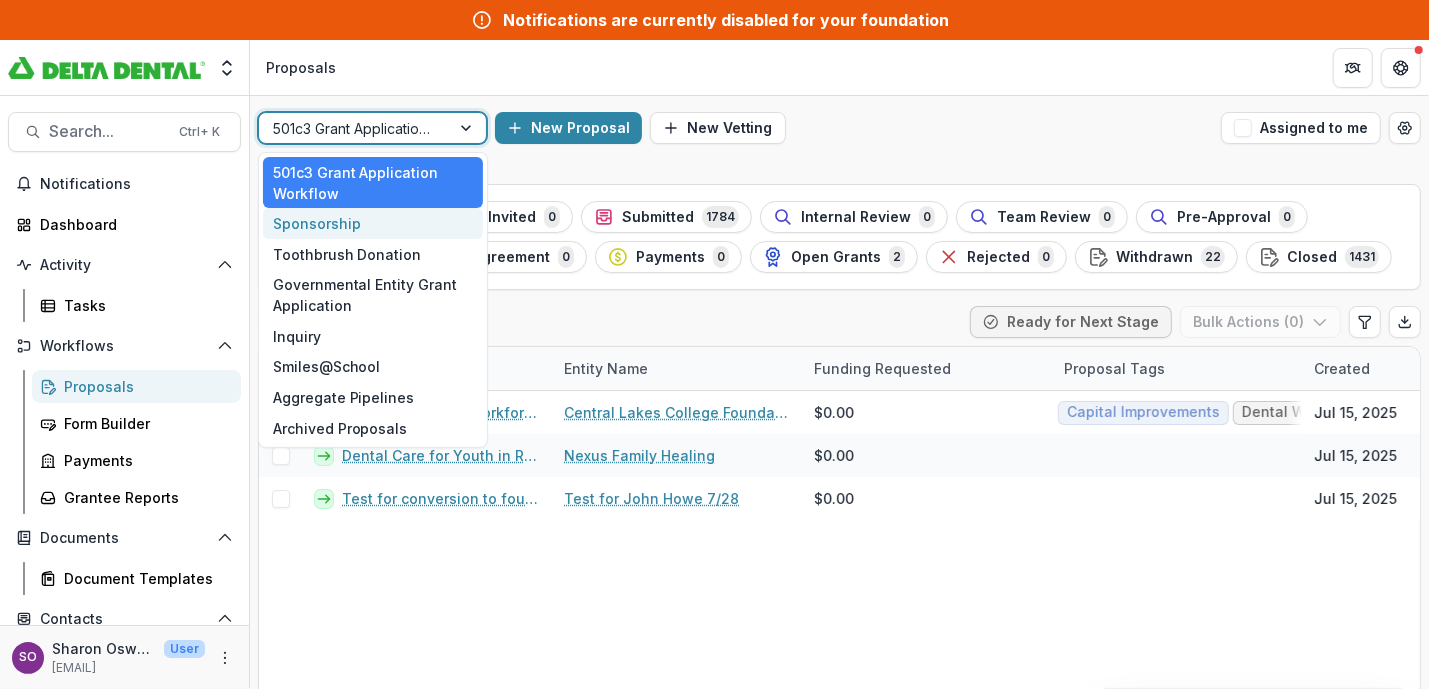 click on "Sponsorship" at bounding box center (373, 223) 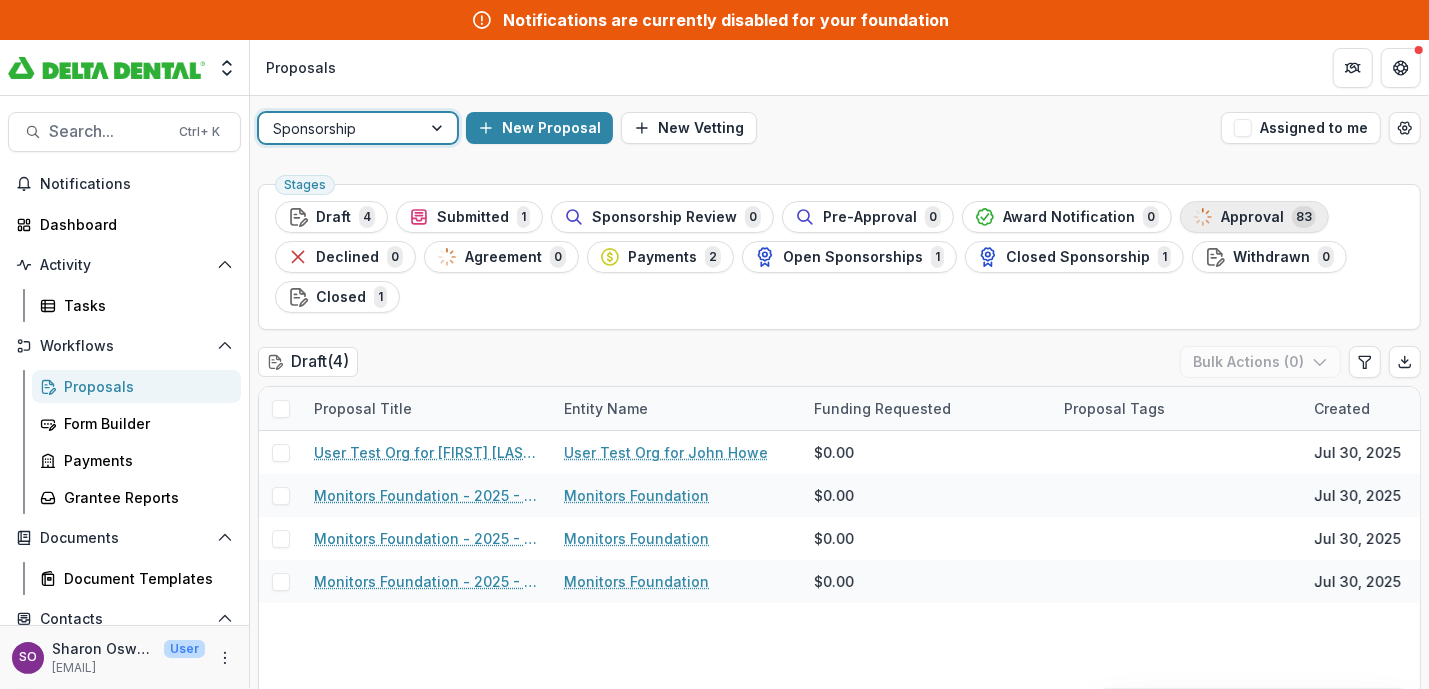 click on "Approval" at bounding box center [1252, 217] 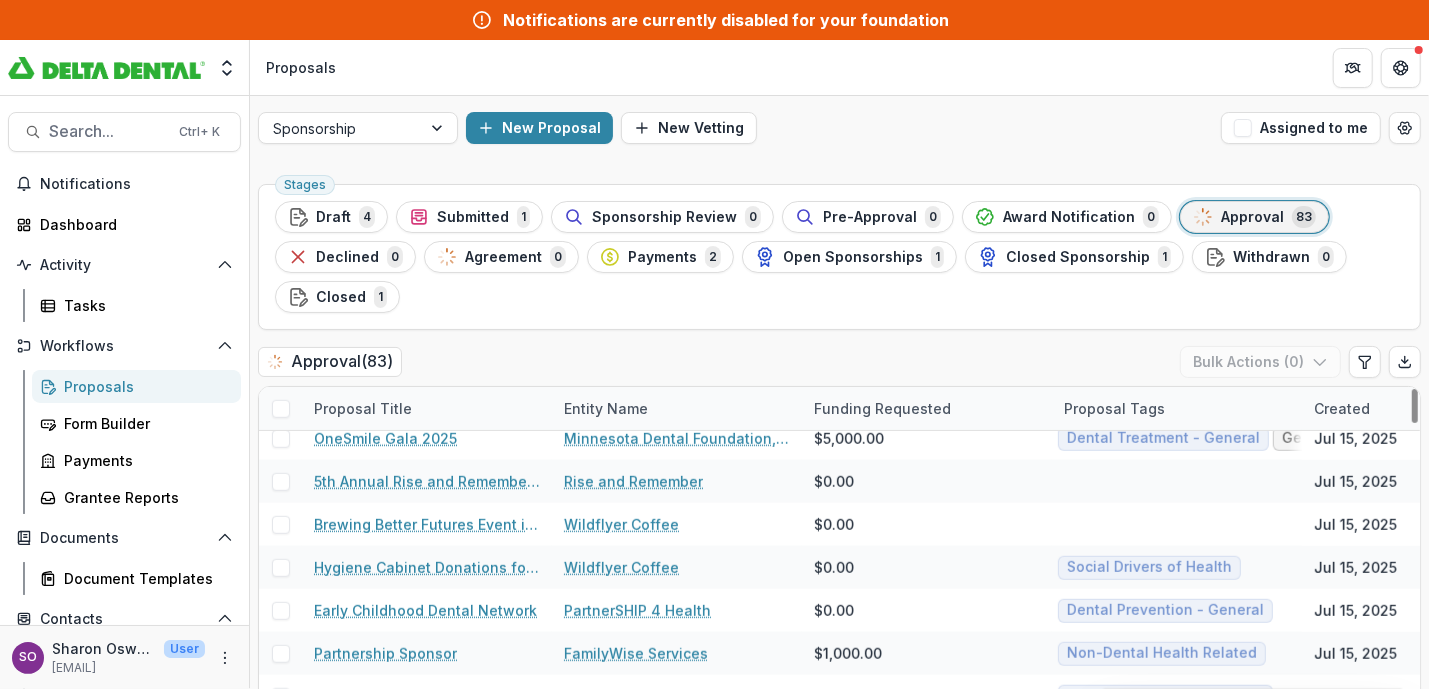 scroll, scrollTop: 1249, scrollLeft: 0, axis: vertical 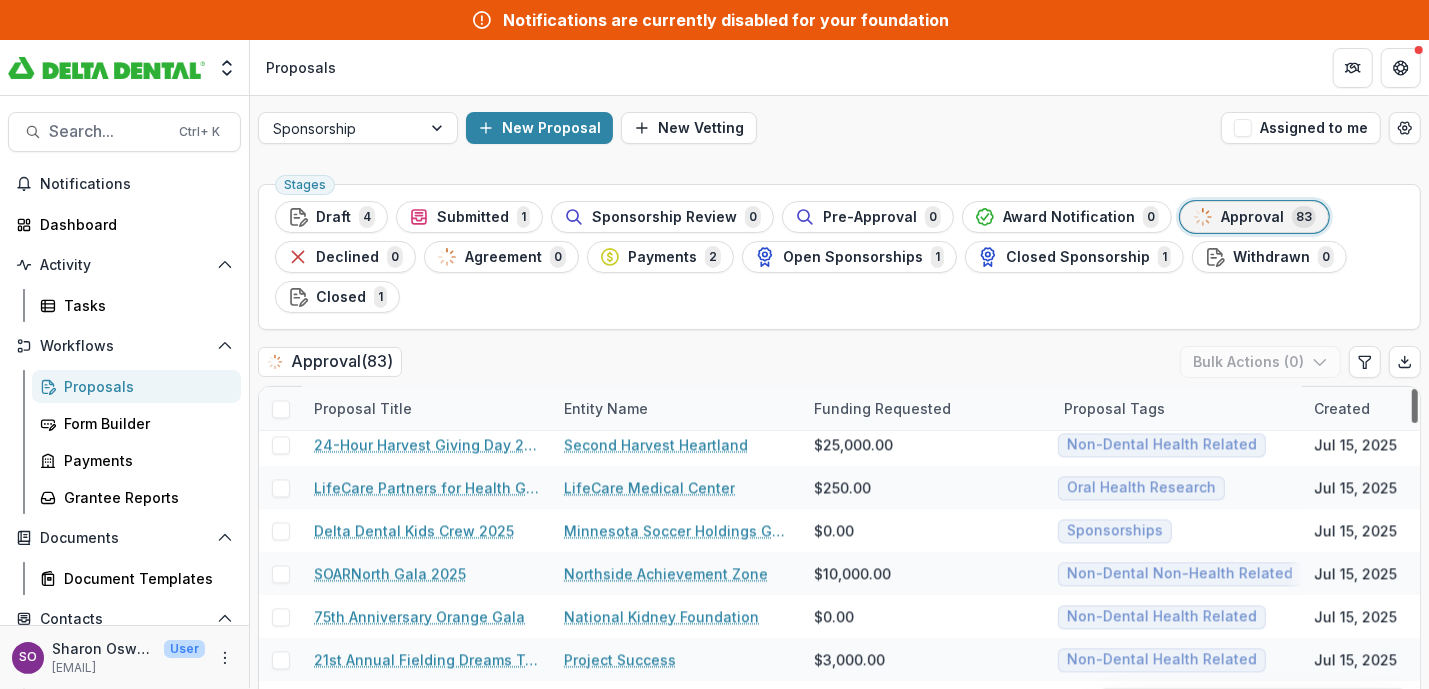 drag, startPoint x: 1409, startPoint y: 515, endPoint x: 1428, endPoint y: 651, distance: 137.32079 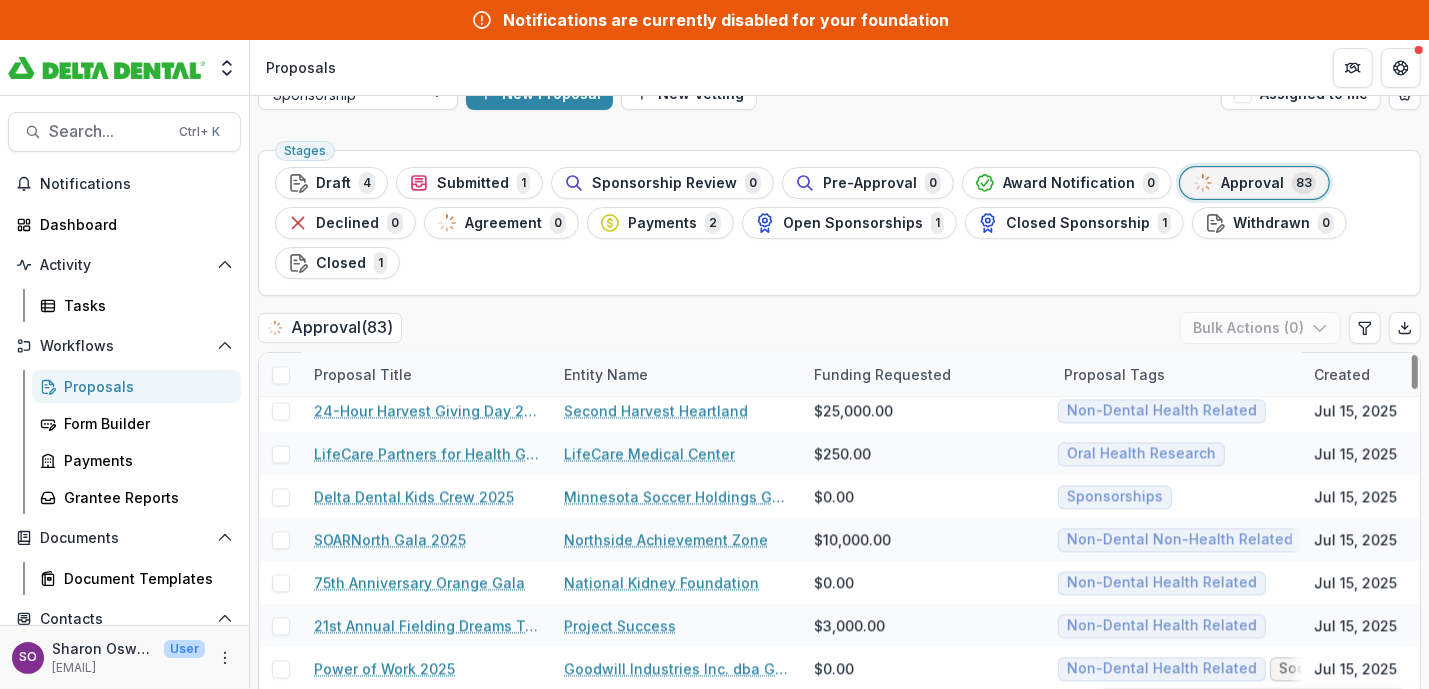 scroll, scrollTop: 63, scrollLeft: 0, axis: vertical 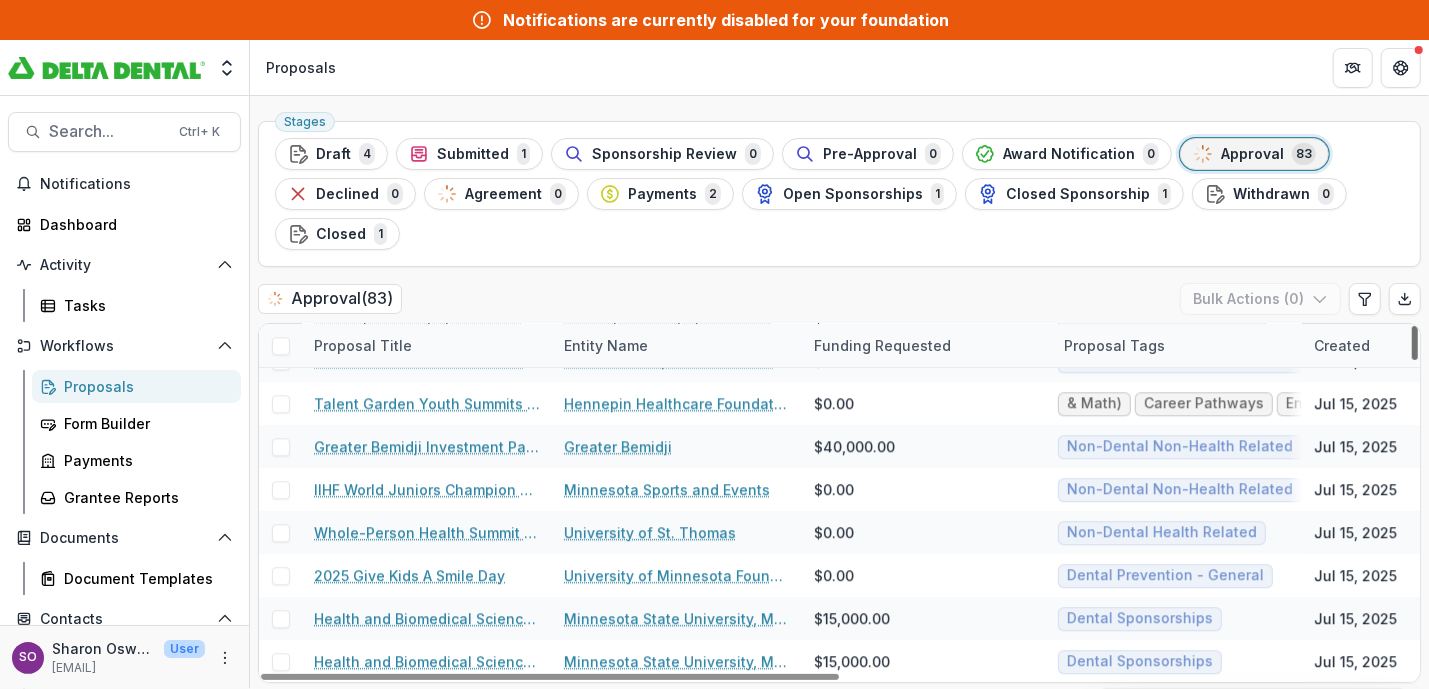 drag, startPoint x: 1412, startPoint y: 589, endPoint x: 1423, endPoint y: 709, distance: 120.50311 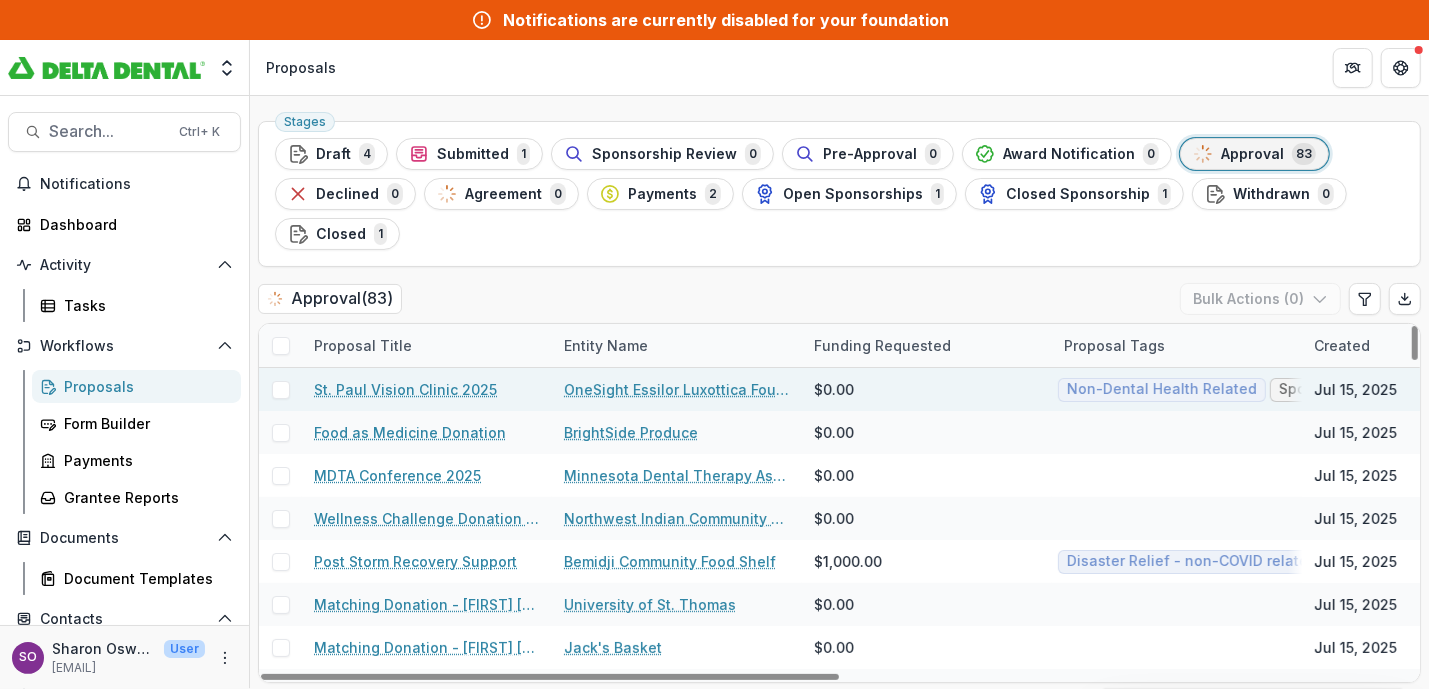 scroll, scrollTop: 0, scrollLeft: 0, axis: both 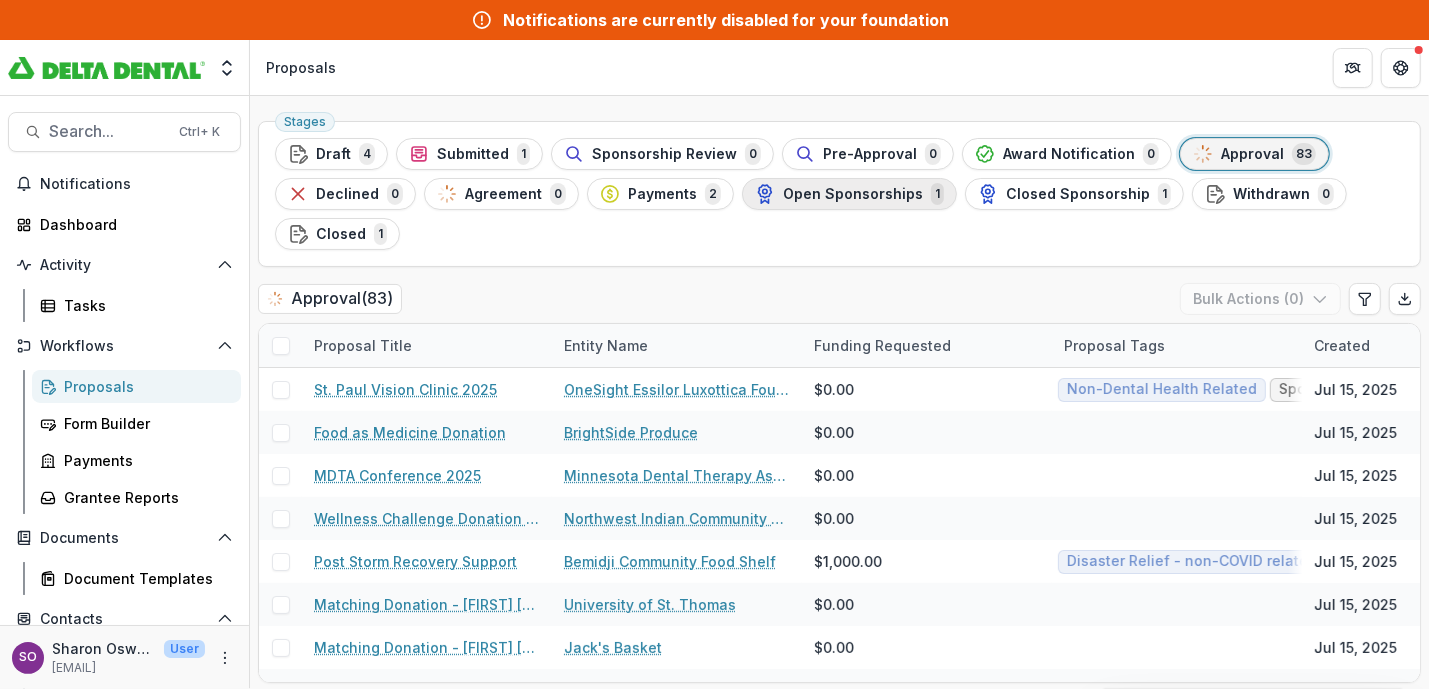 click on "Open Sponsorships" at bounding box center [853, 194] 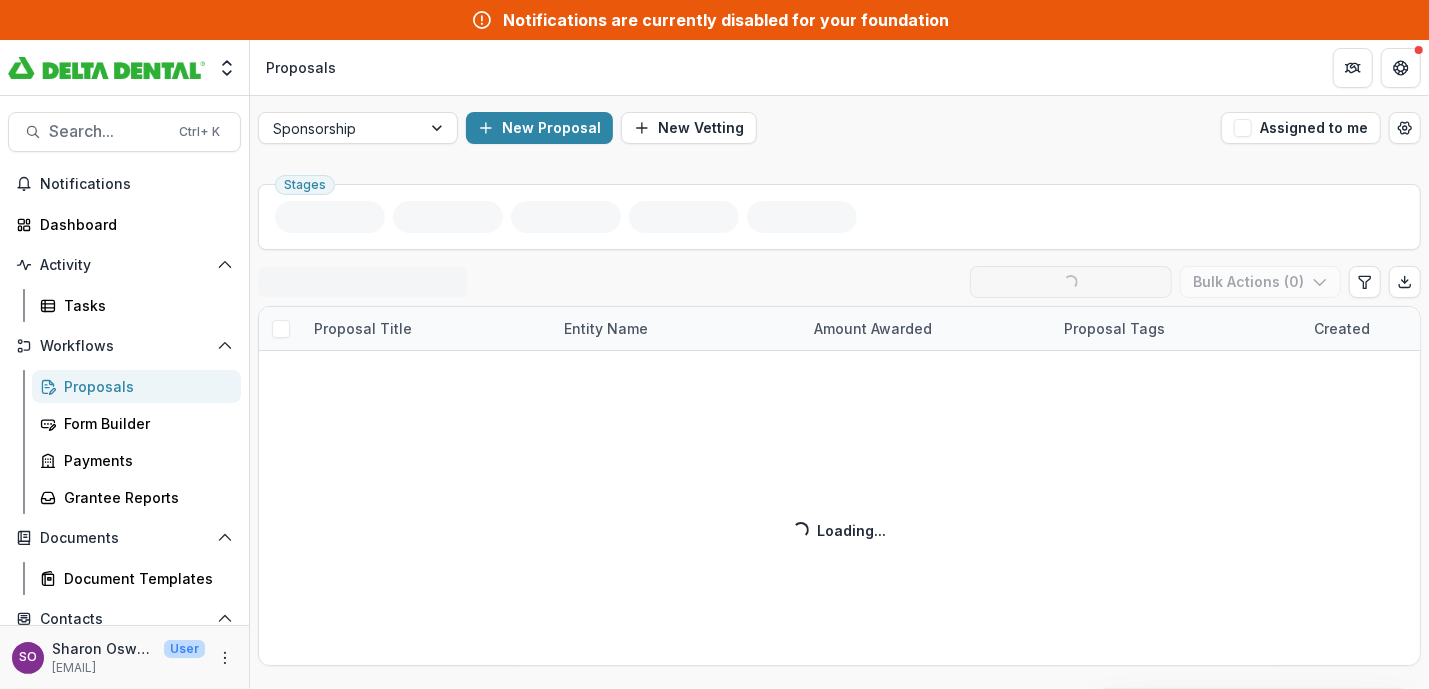 scroll, scrollTop: 0, scrollLeft: 0, axis: both 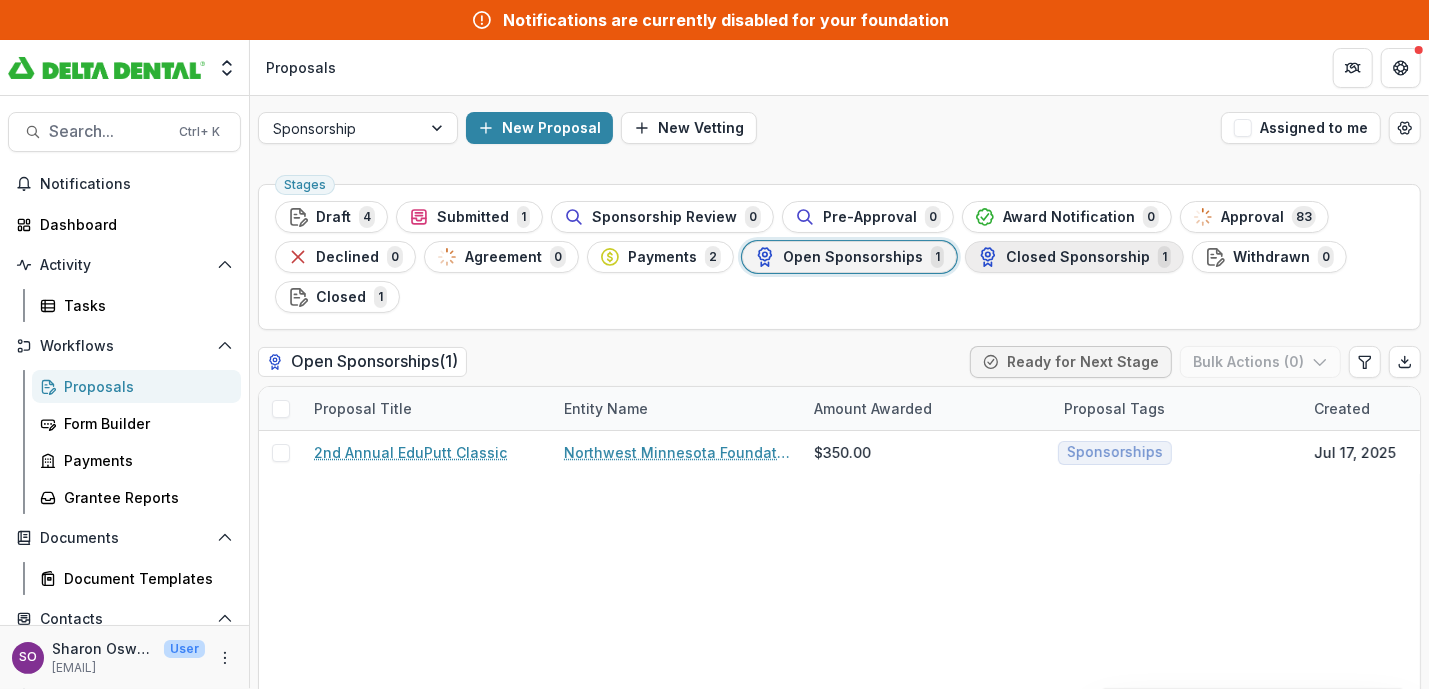 click on "Closed Sponsorship" at bounding box center [1078, 257] 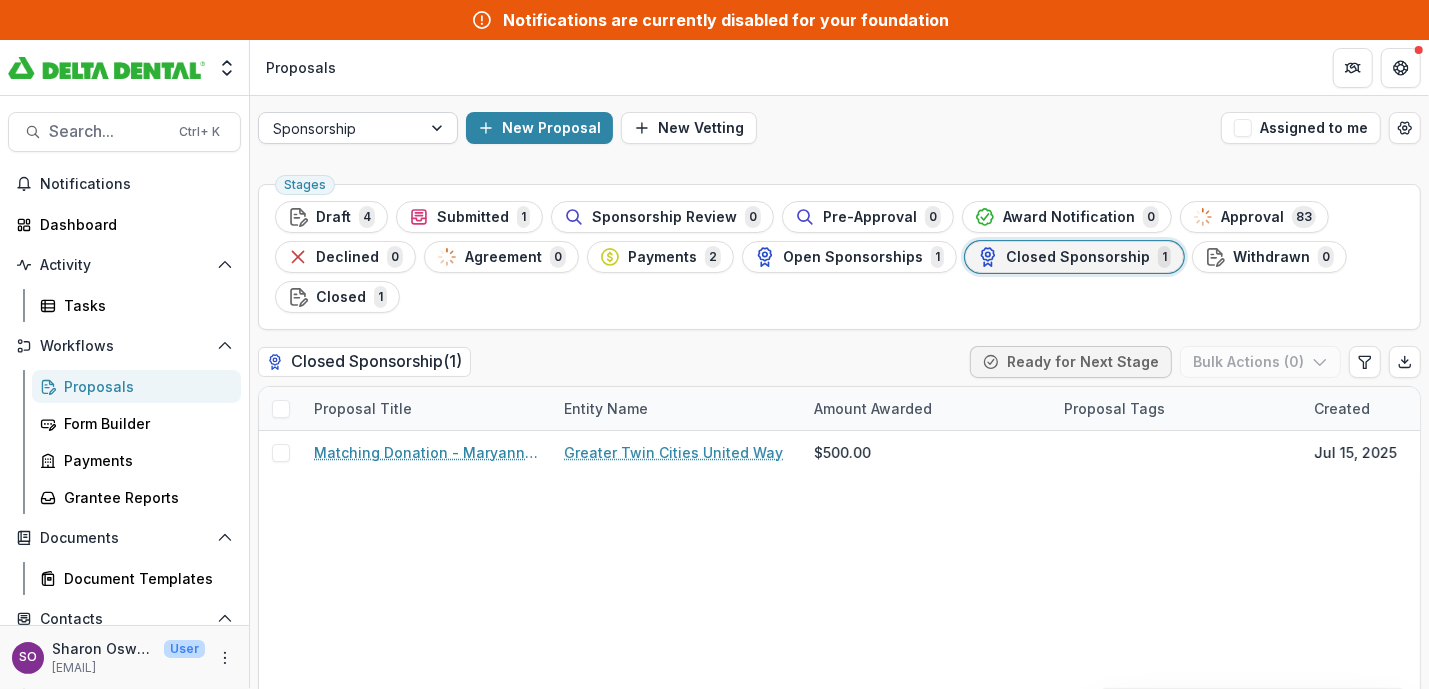 click at bounding box center [439, 128] 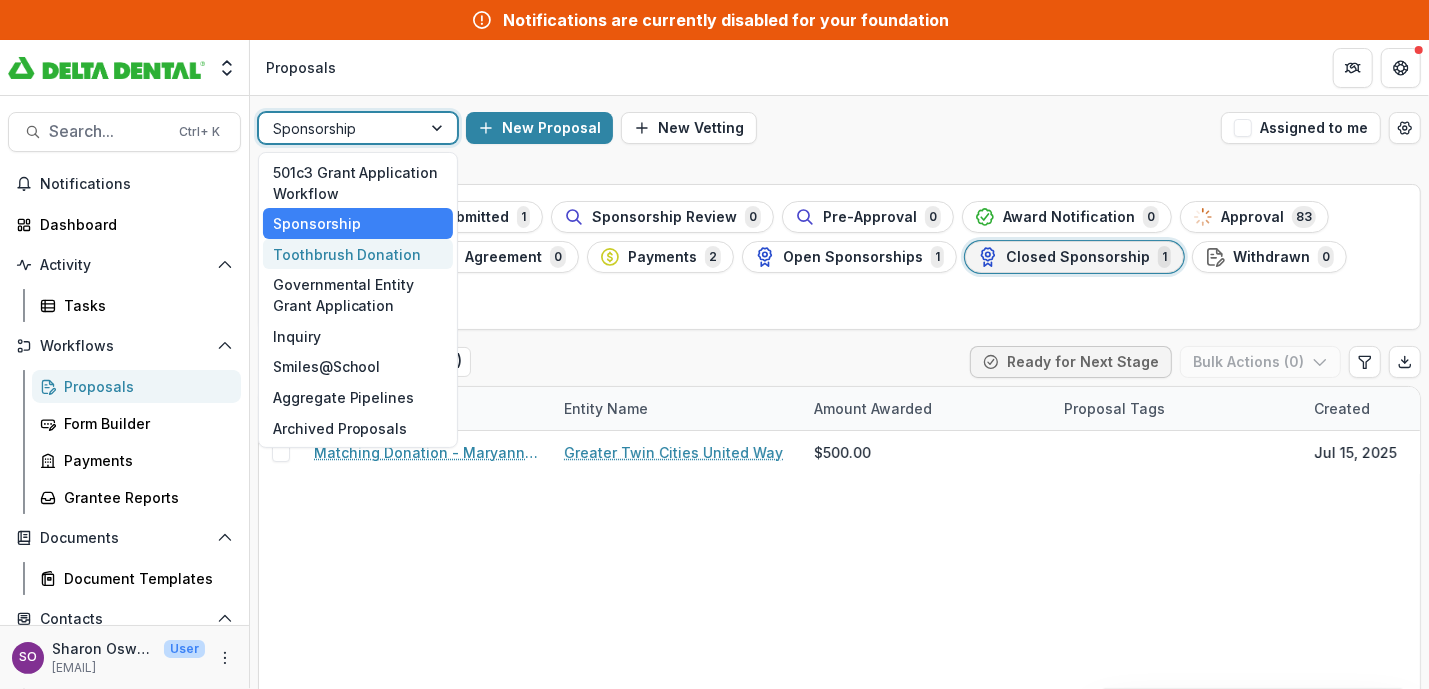 click on "Toothbrush Donation" at bounding box center [358, 254] 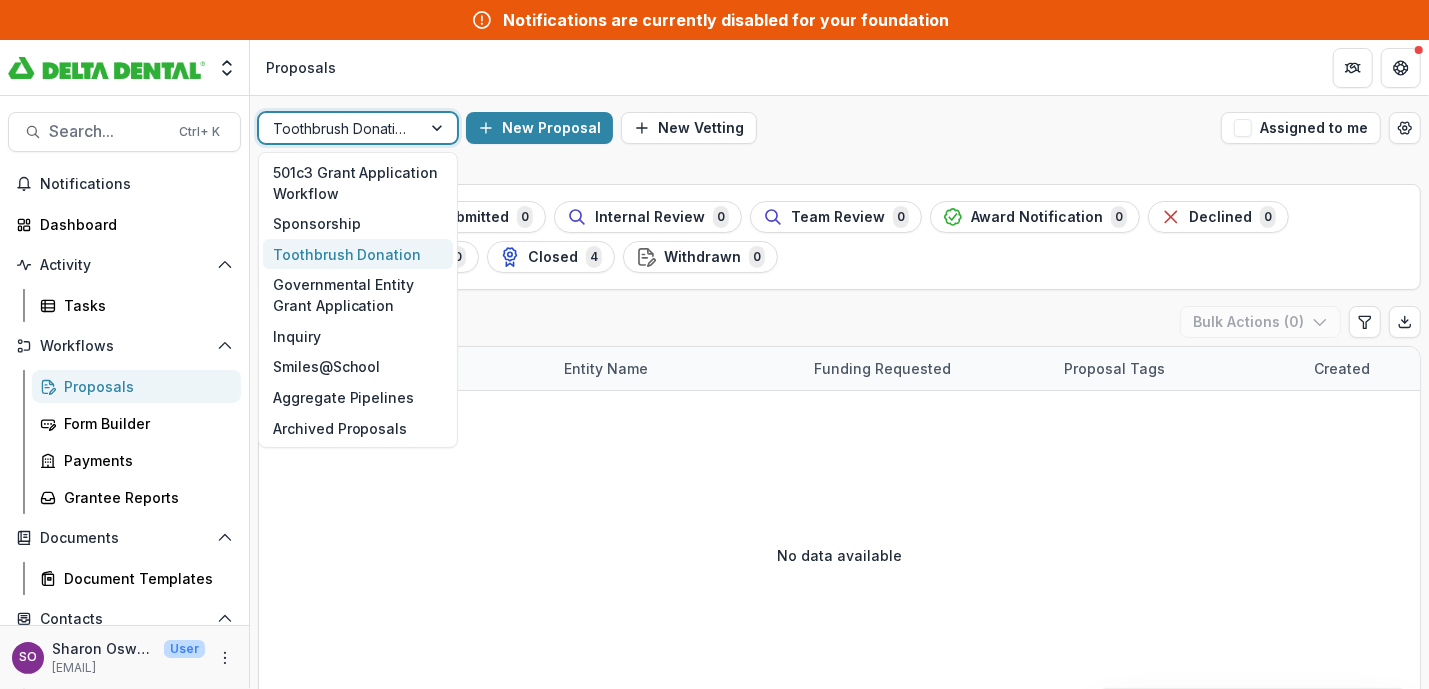 click at bounding box center [439, 128] 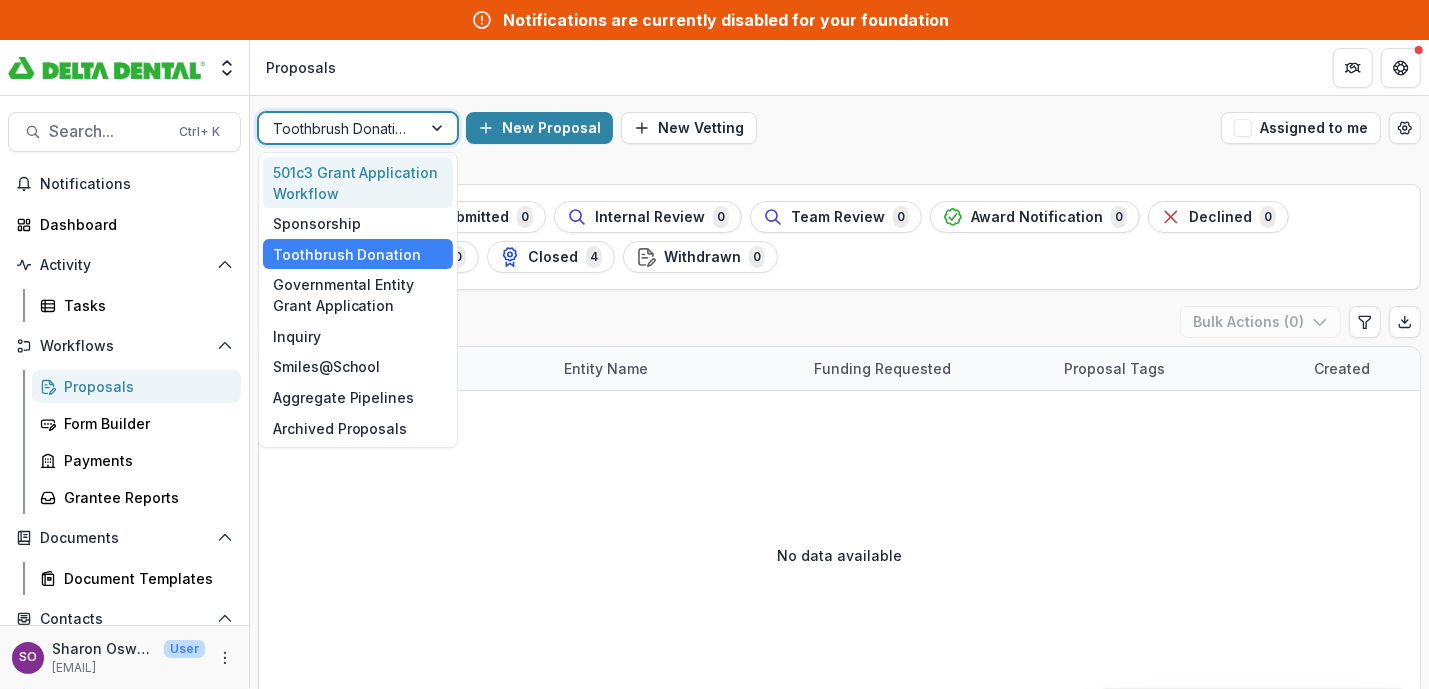 click on "501c3 Grant Application Workflow" at bounding box center (358, 183) 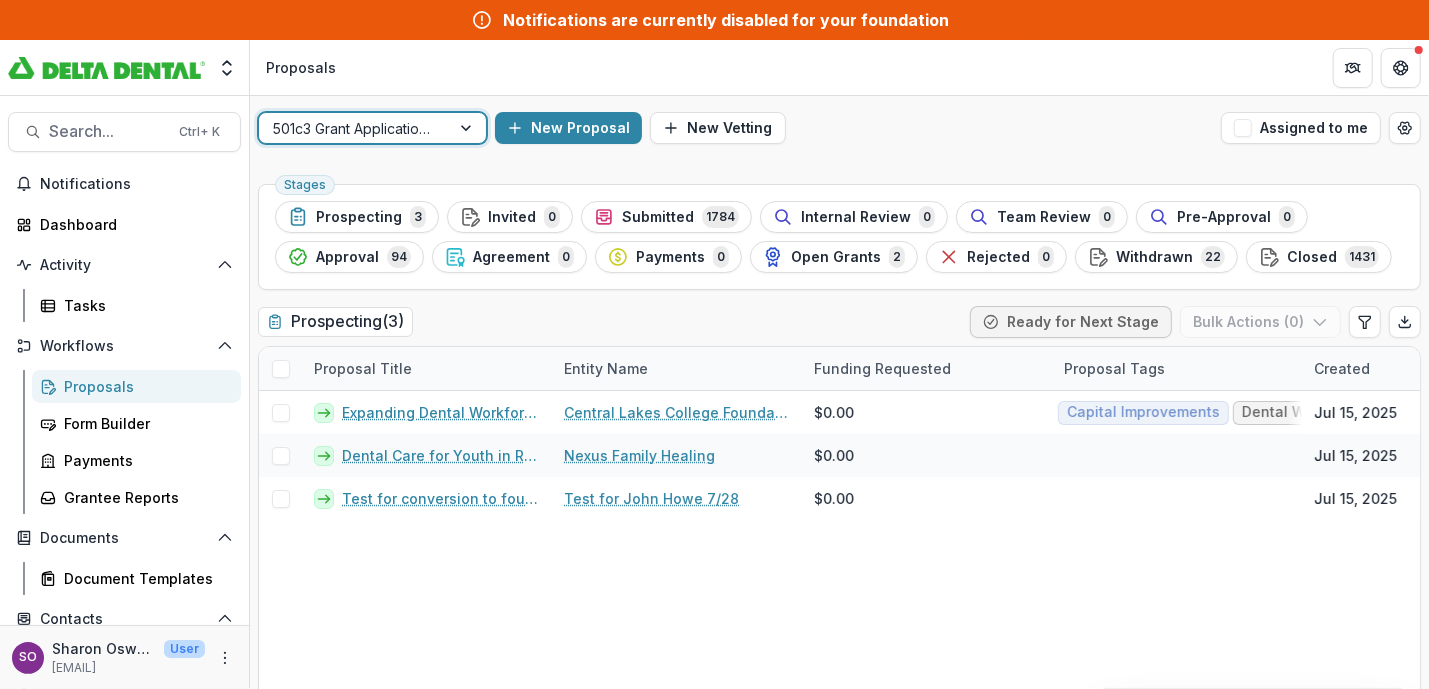 click on "Submitted 1784" at bounding box center [666, 217] 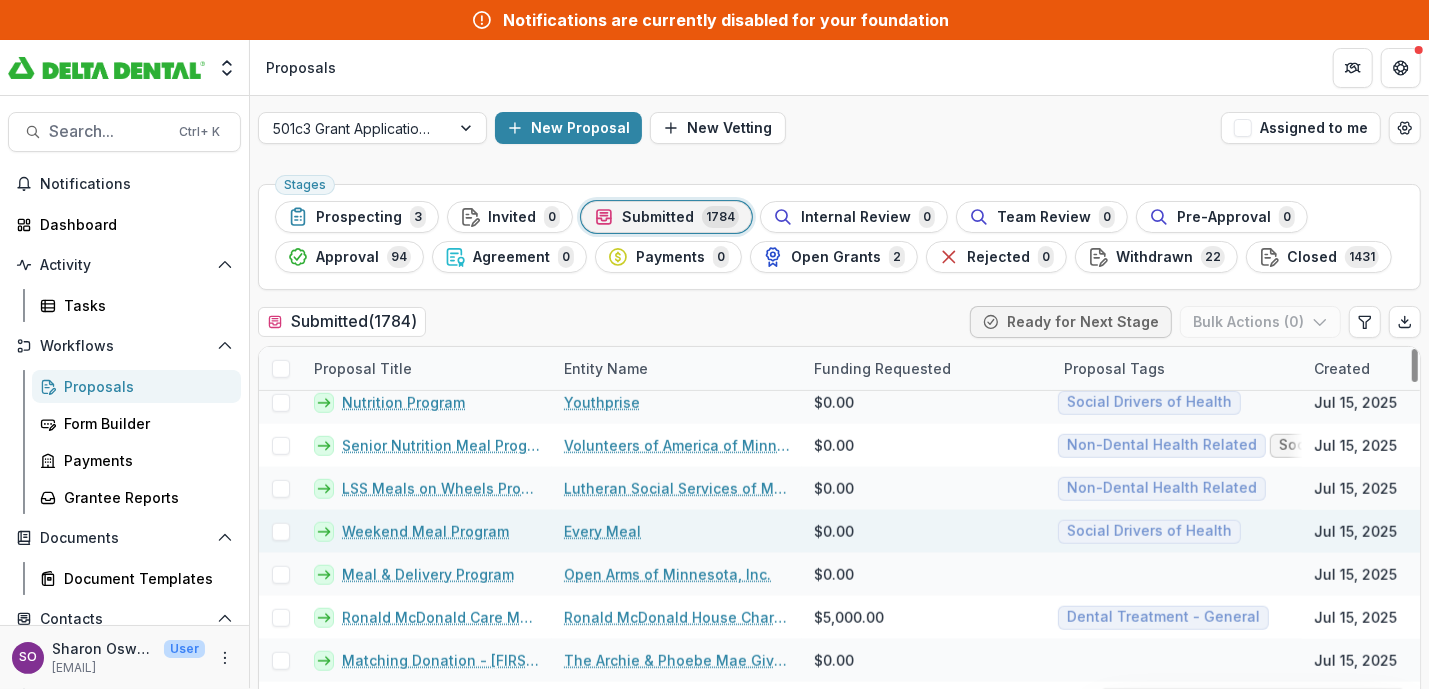scroll, scrollTop: 1499, scrollLeft: 0, axis: vertical 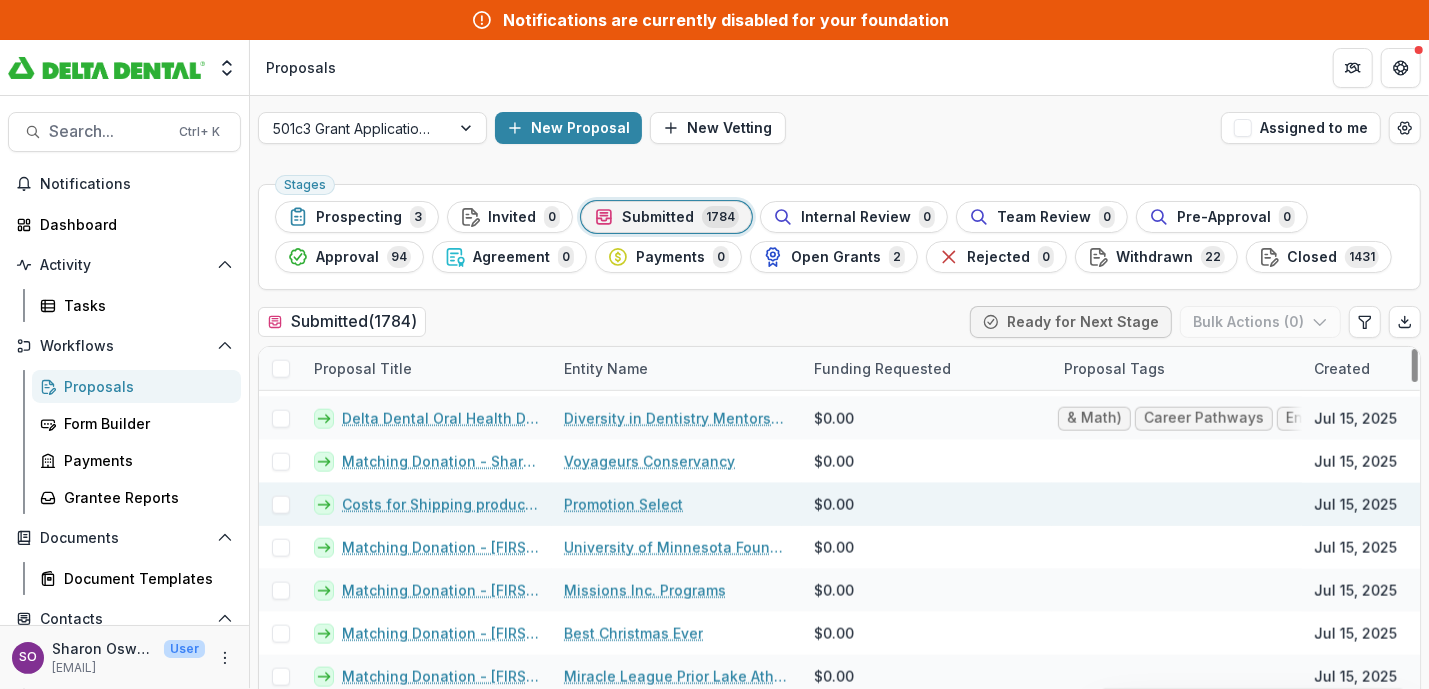 click on "Costs for Shipping product donations" at bounding box center (441, 504) 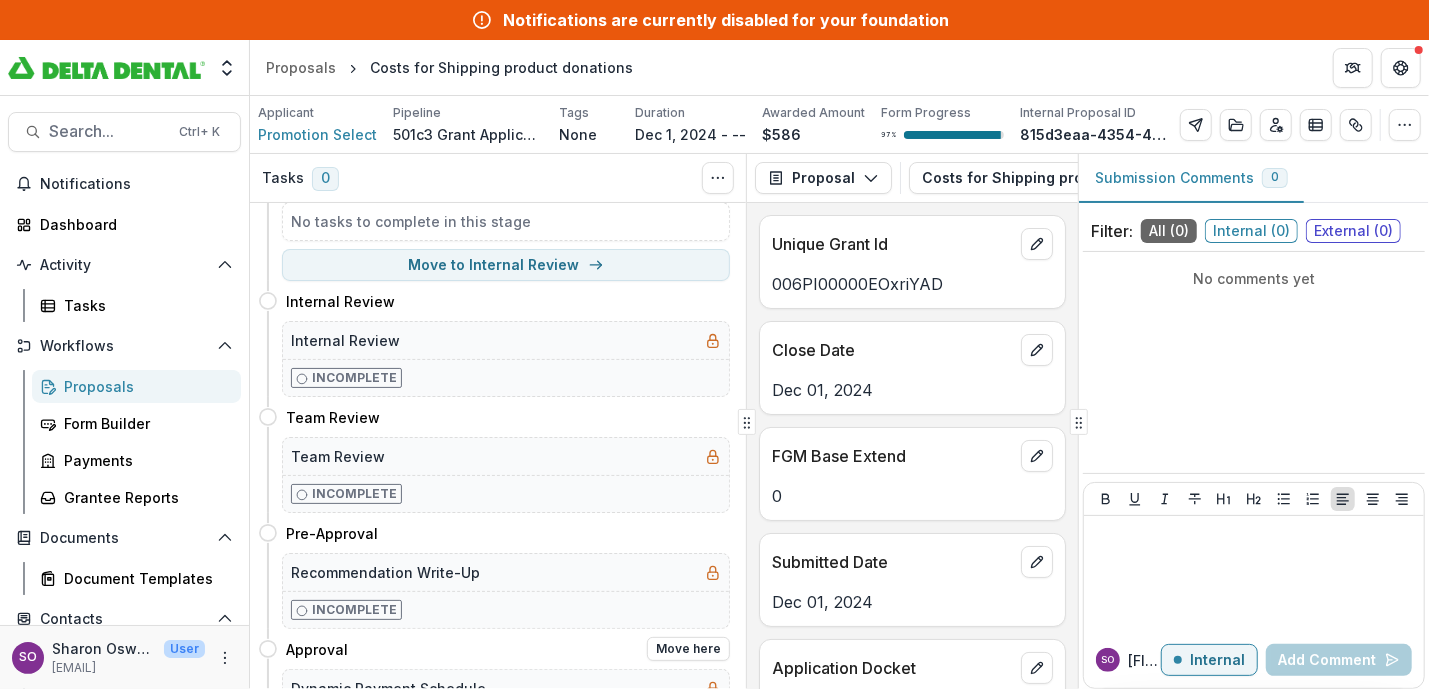 scroll, scrollTop: 0, scrollLeft: 0, axis: both 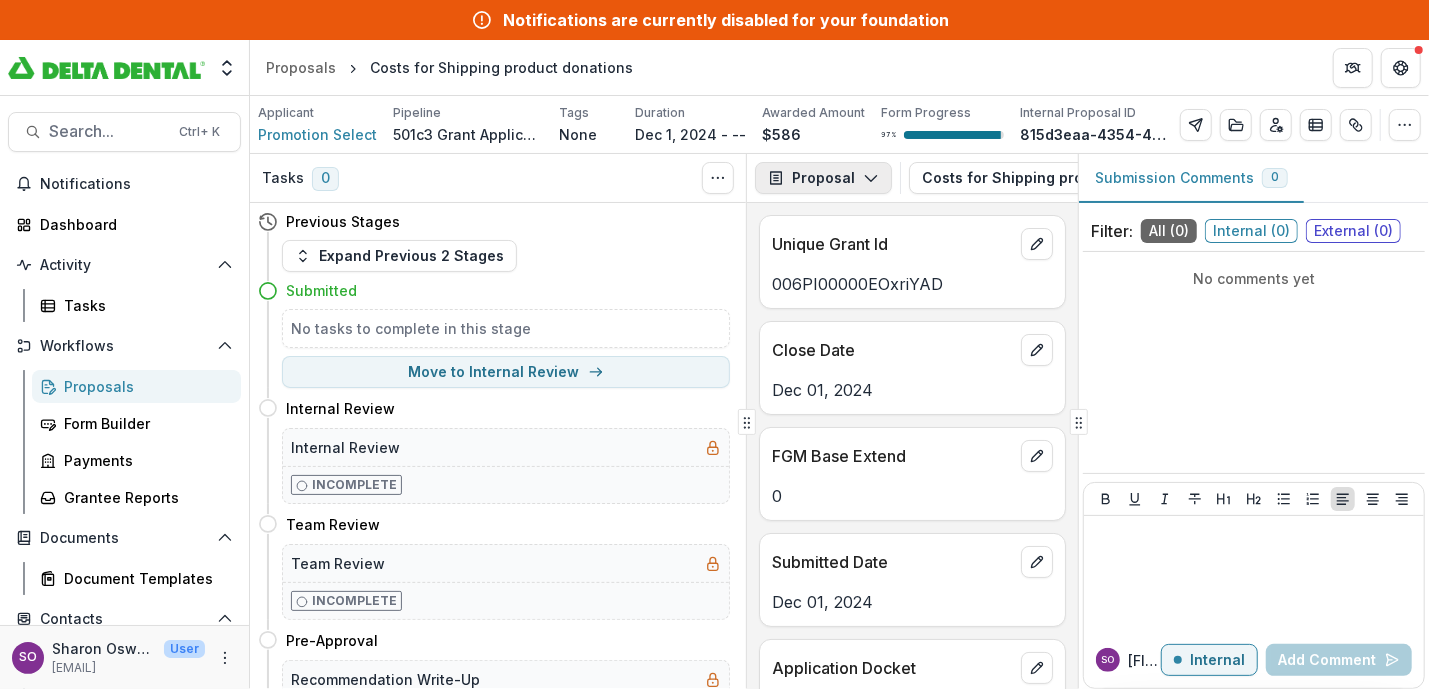click 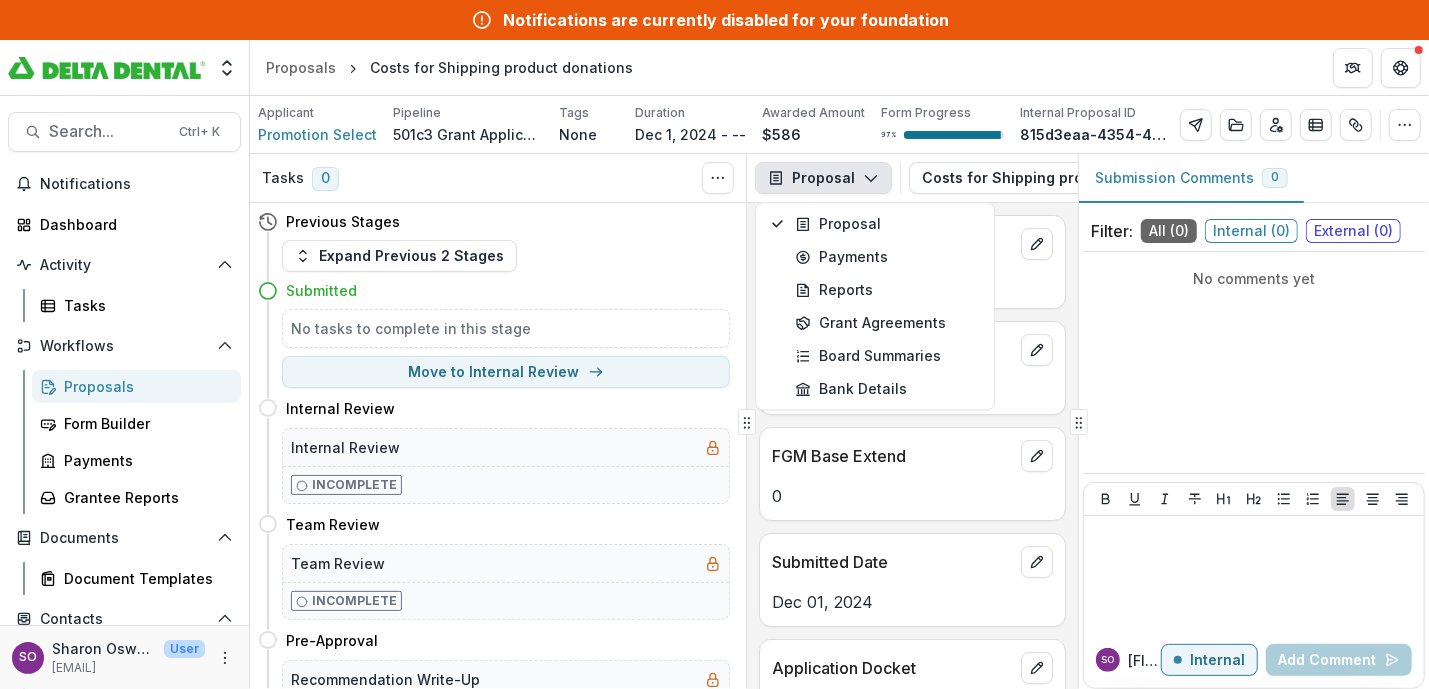 click on "Tasks 0 Show Cancelled Tasks" at bounding box center [498, 178] 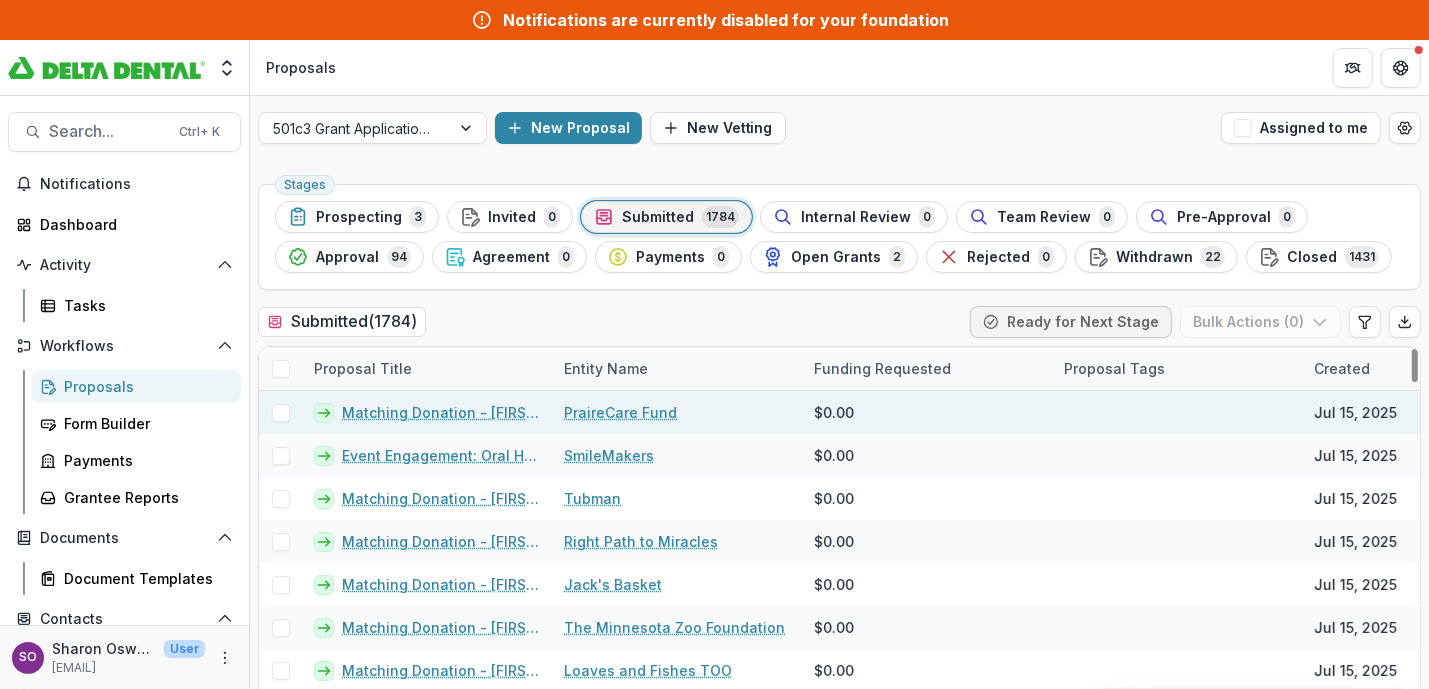 click on "Matching Donation - [FIRST] [LAST]" at bounding box center (441, 412) 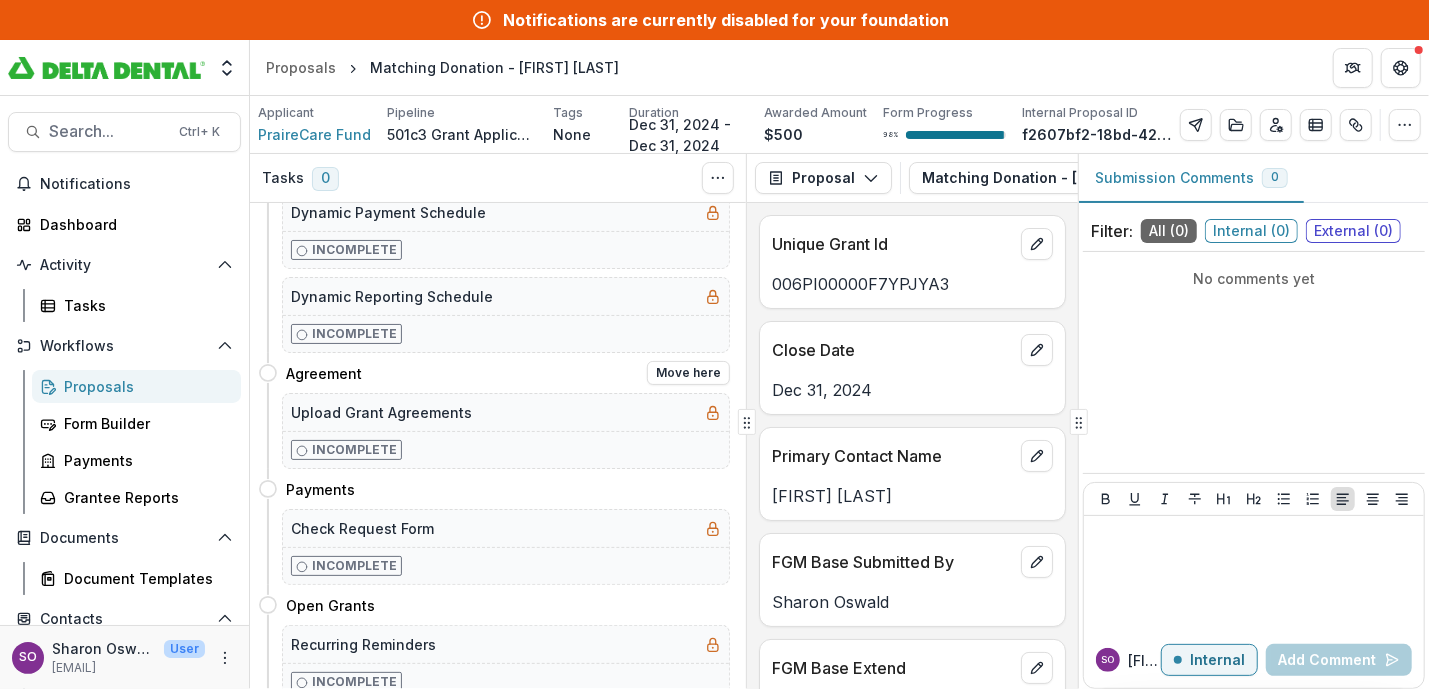 scroll, scrollTop: 703, scrollLeft: 0, axis: vertical 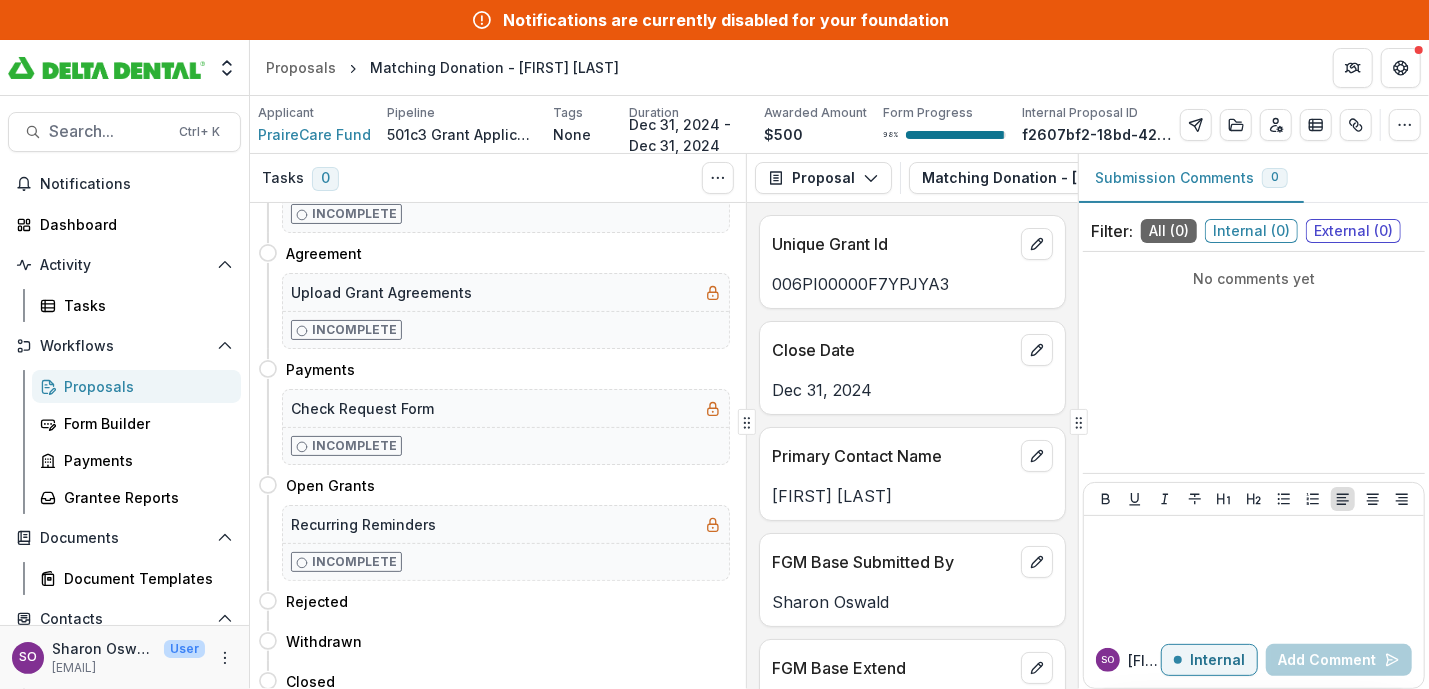 click on "Proposals Matching Donation - [FIRST] [LAST]" at bounding box center [839, 67] 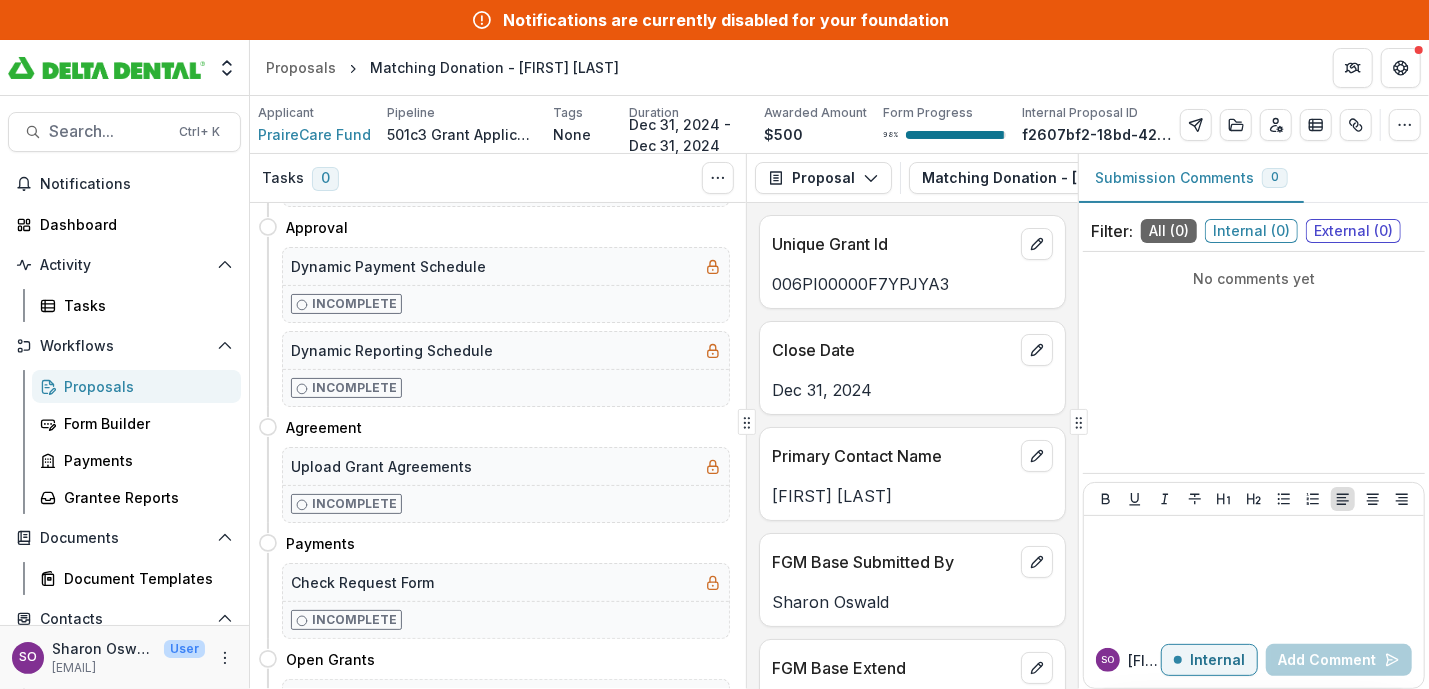 scroll, scrollTop: 328, scrollLeft: 0, axis: vertical 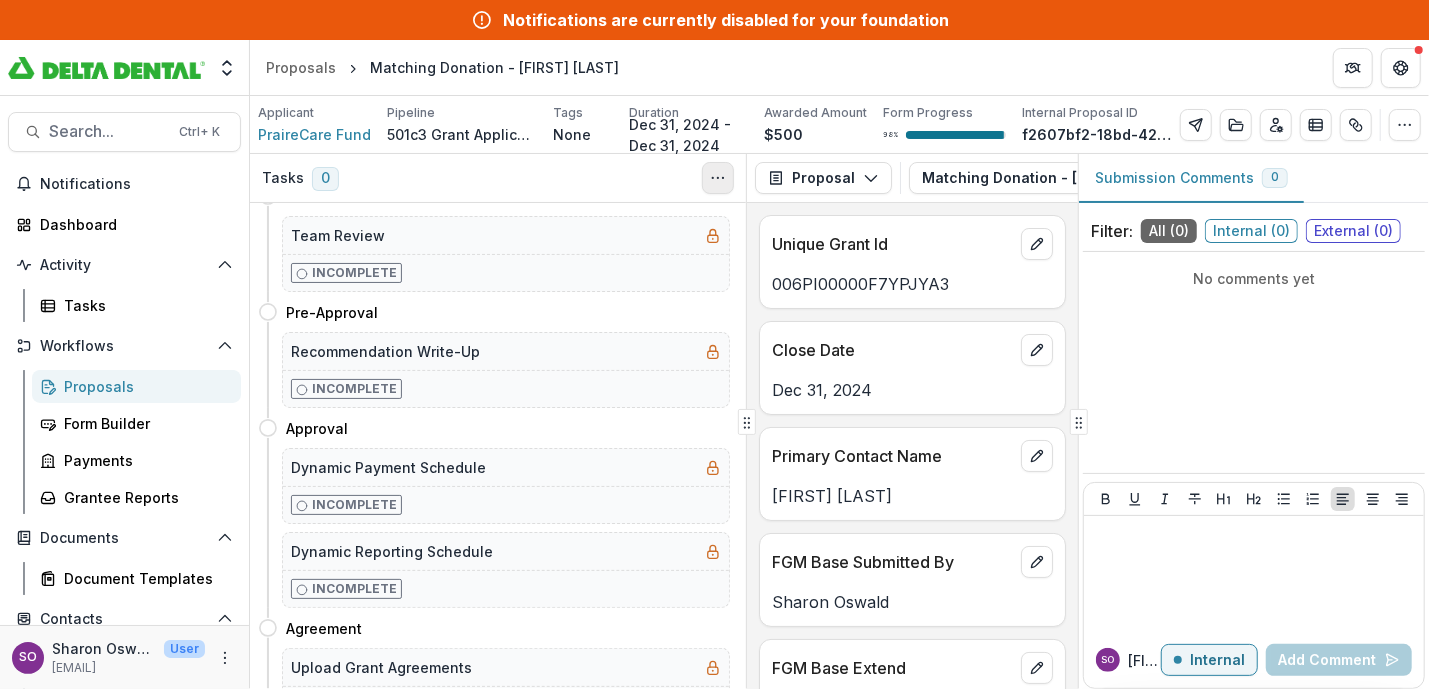 click 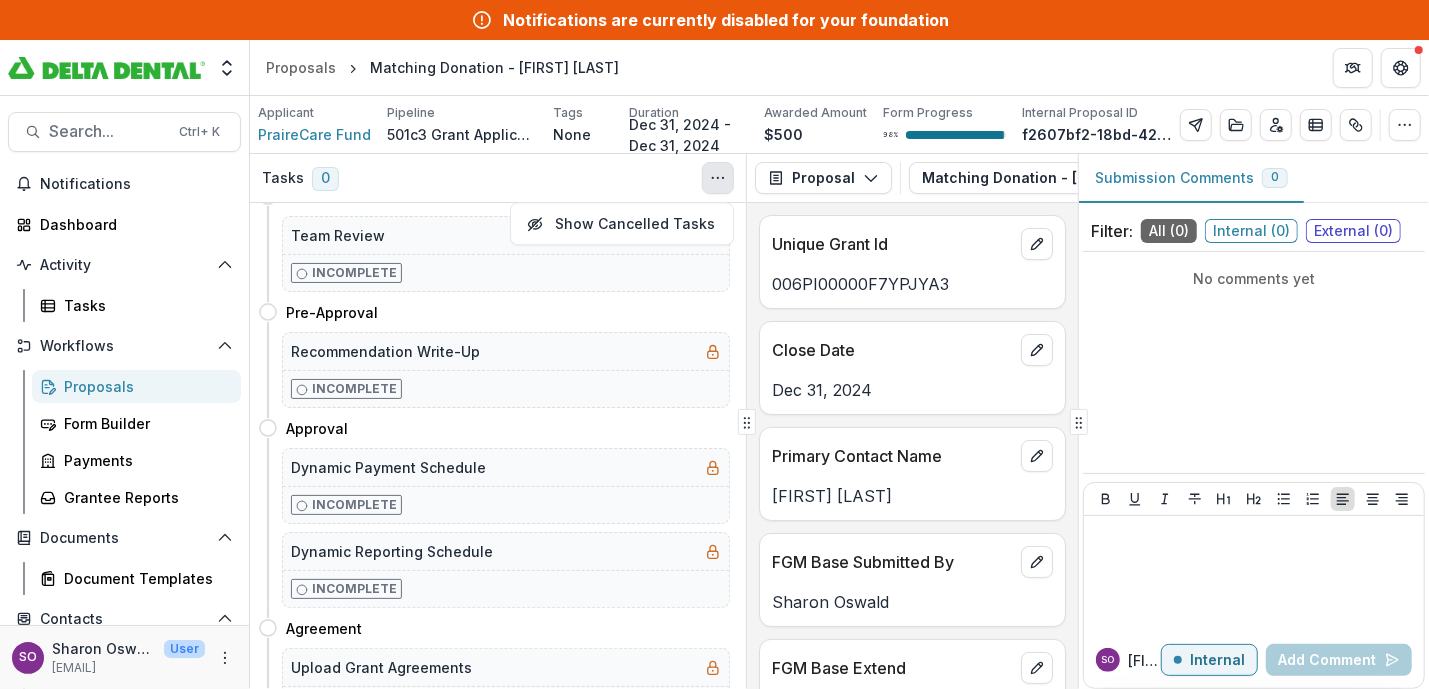 click on "Tasks 0 Show Cancelled Tasks" at bounding box center (498, 178) 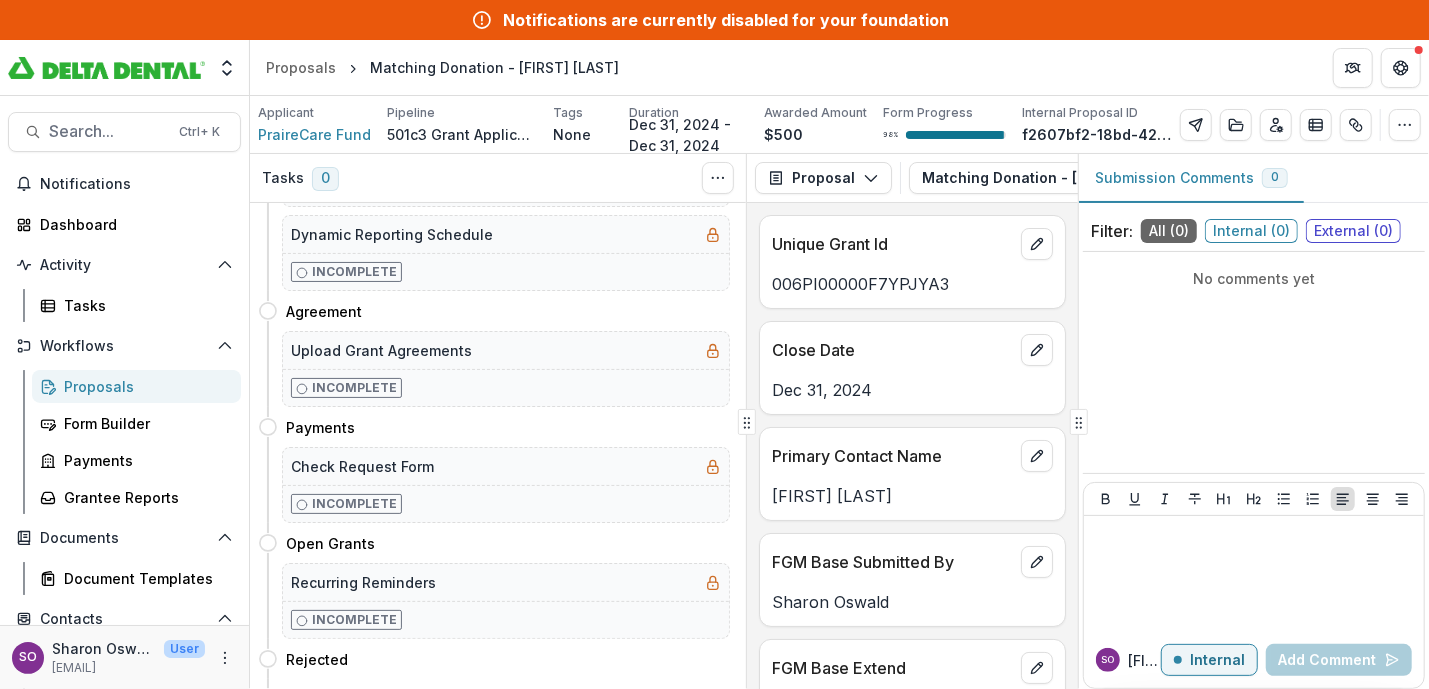 scroll, scrollTop: 703, scrollLeft: 0, axis: vertical 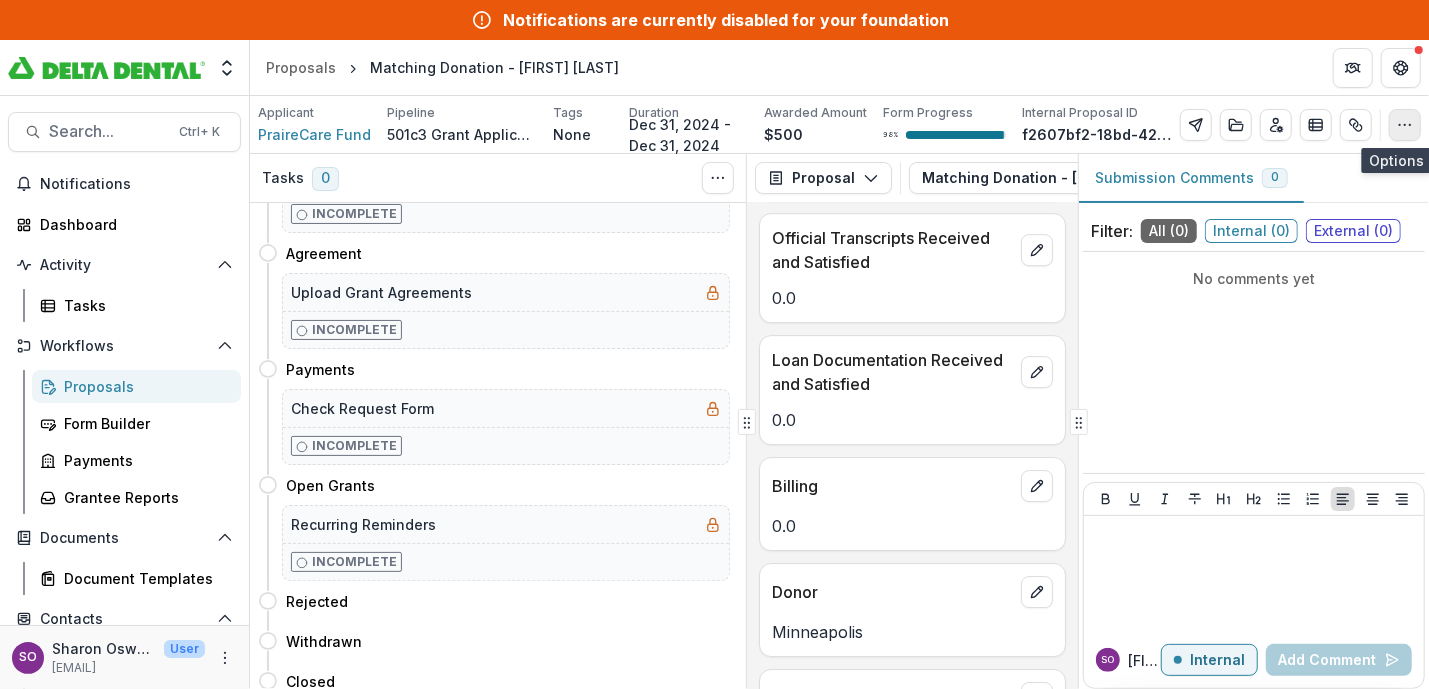 click 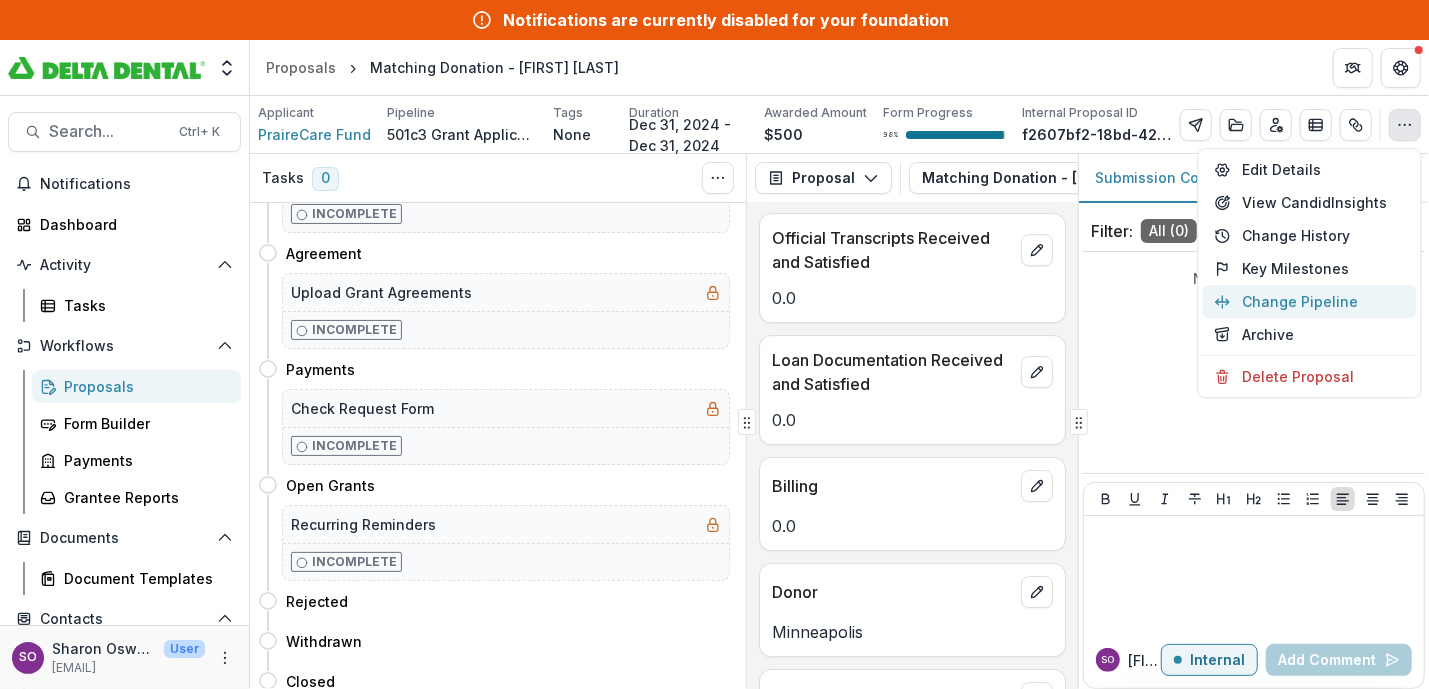 click on "Change Pipeline" at bounding box center [1310, 301] 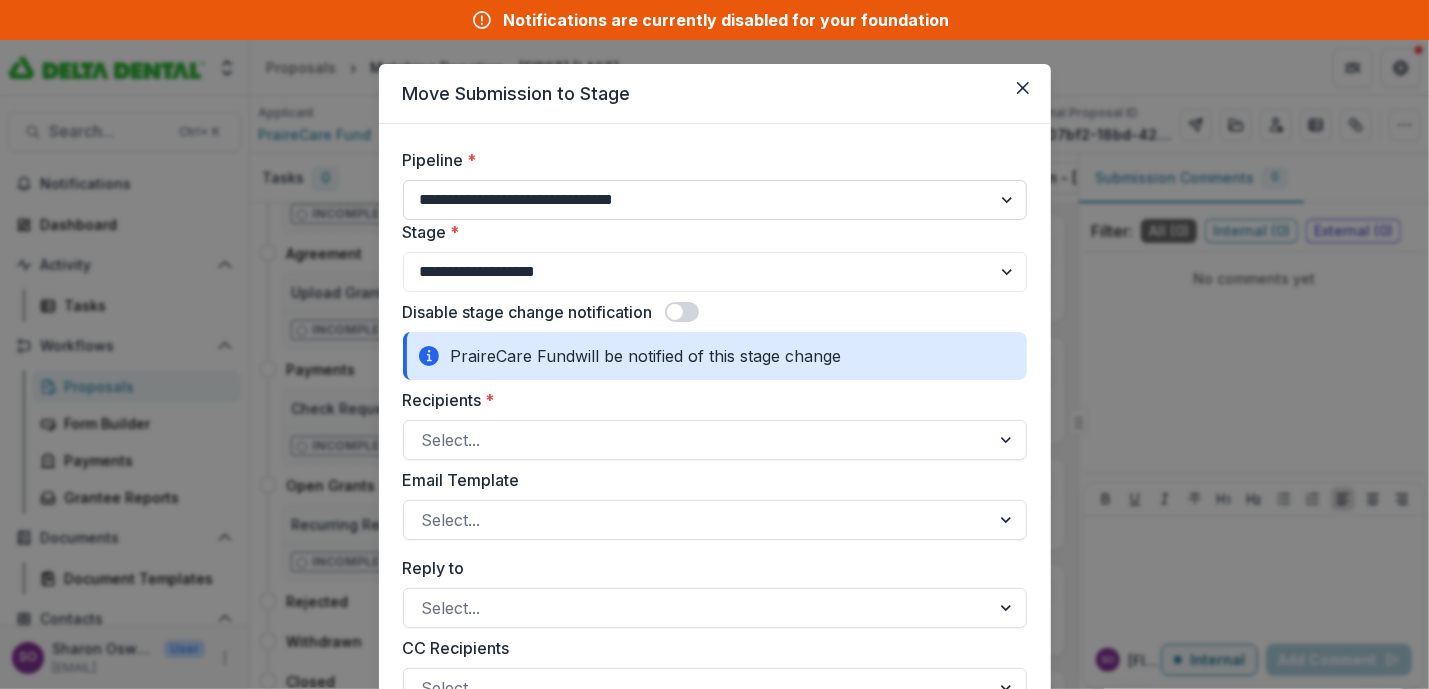 click on "**********" at bounding box center (715, 200) 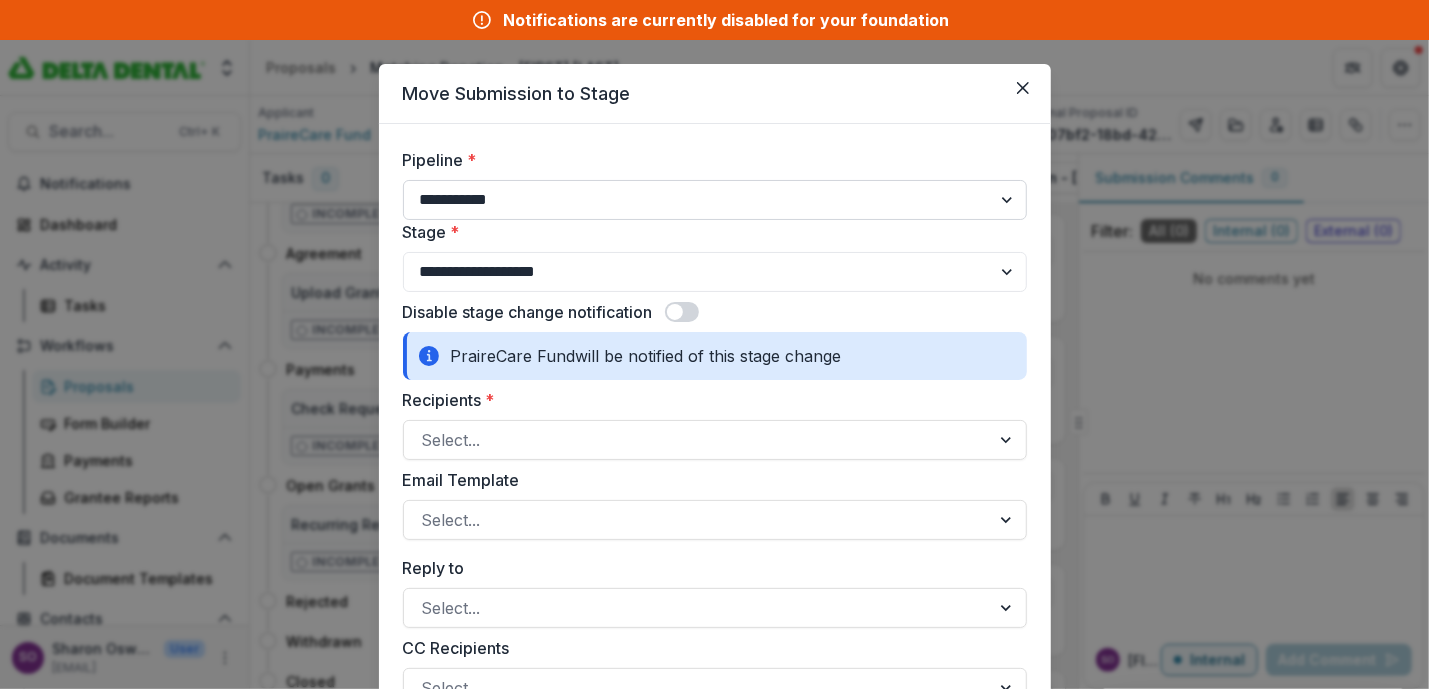 click on "**********" at bounding box center [715, 200] 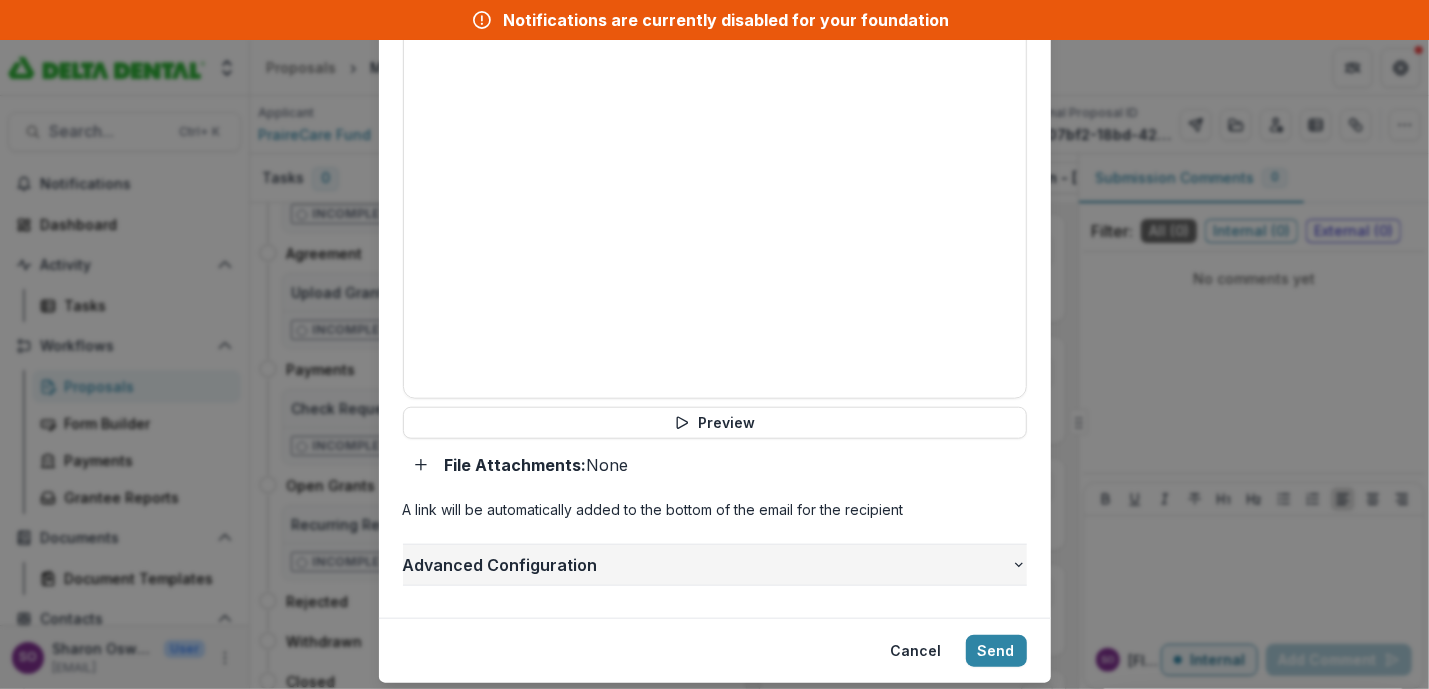 scroll, scrollTop: 1031, scrollLeft: 0, axis: vertical 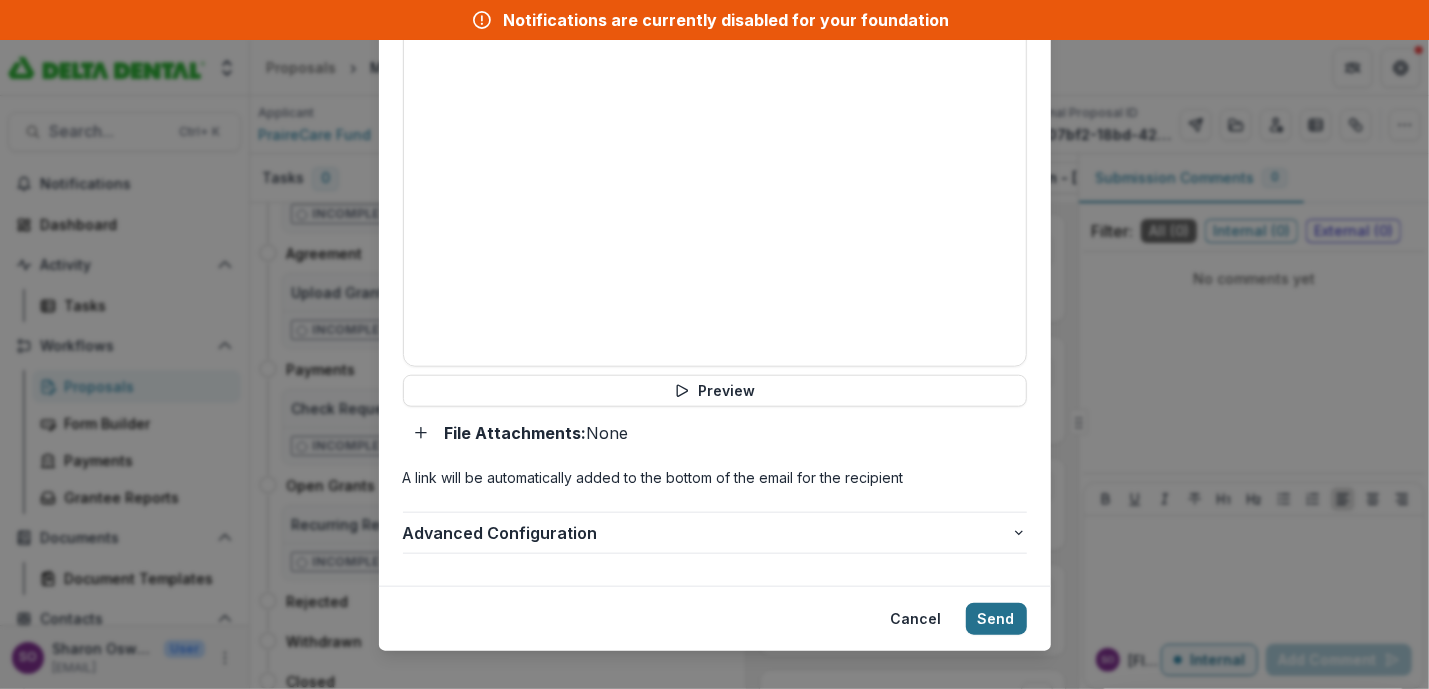click on "Send" at bounding box center [996, 619] 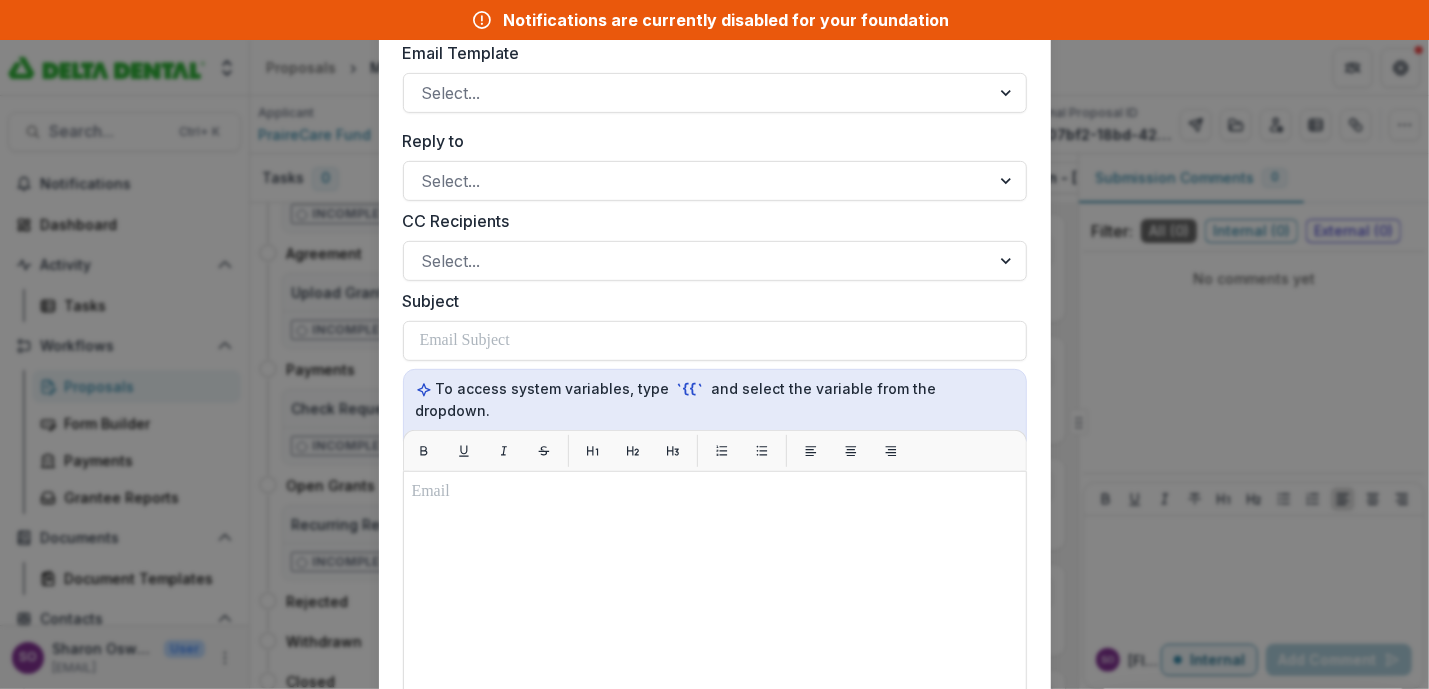 scroll, scrollTop: 0, scrollLeft: 0, axis: both 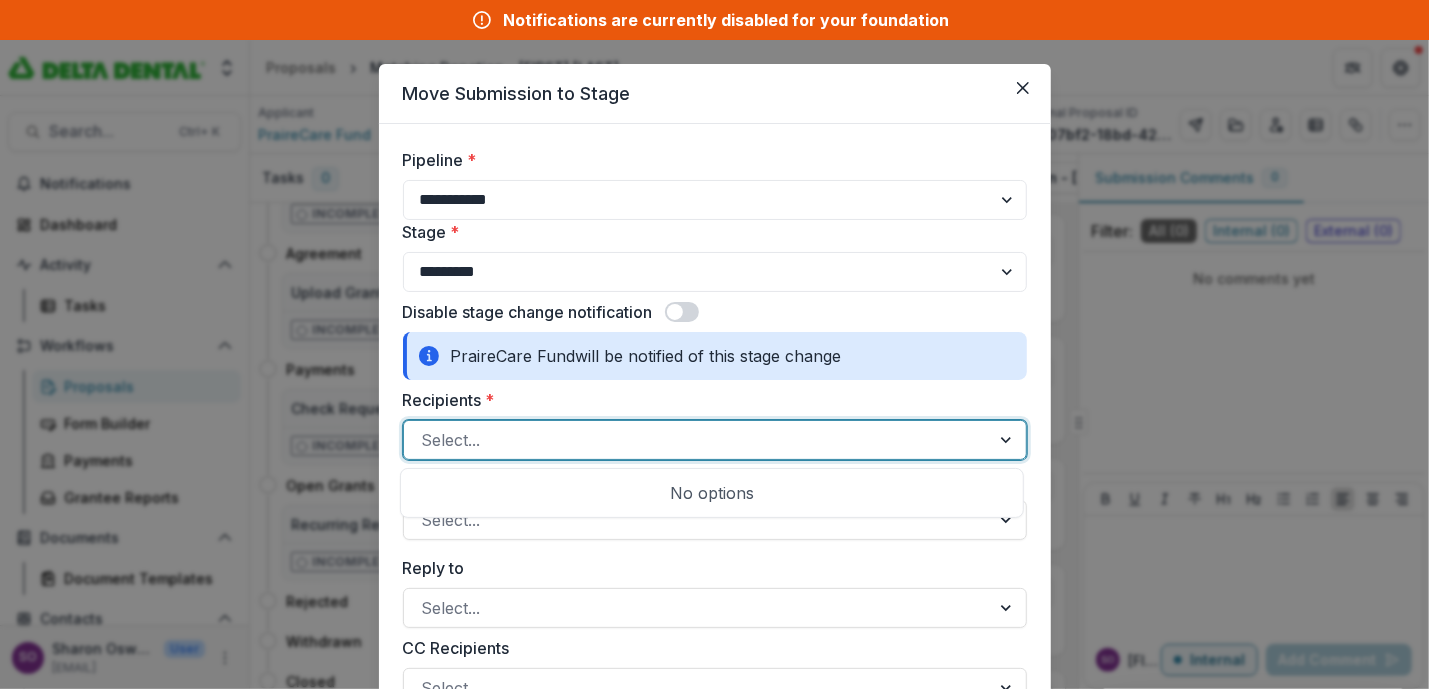 click on "Select..." at bounding box center [697, 440] 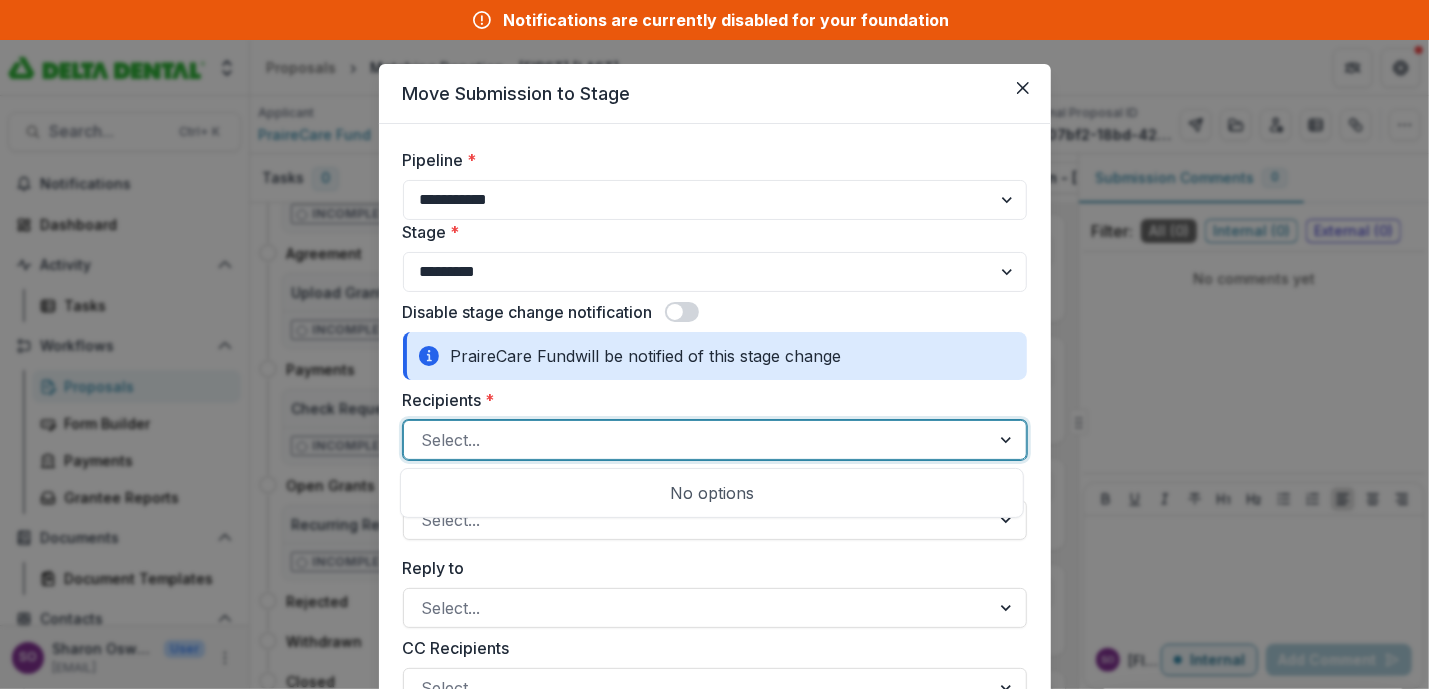 click at bounding box center (1008, 440) 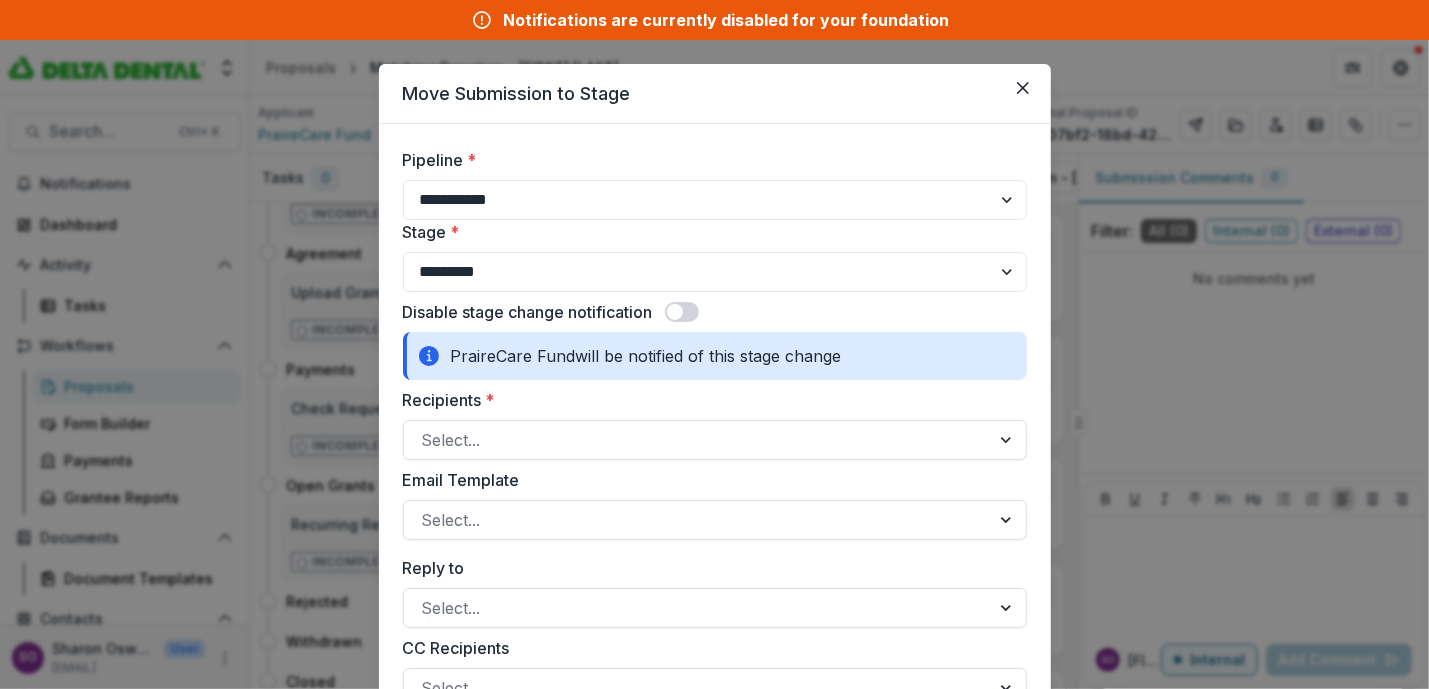 click at bounding box center [682, 312] 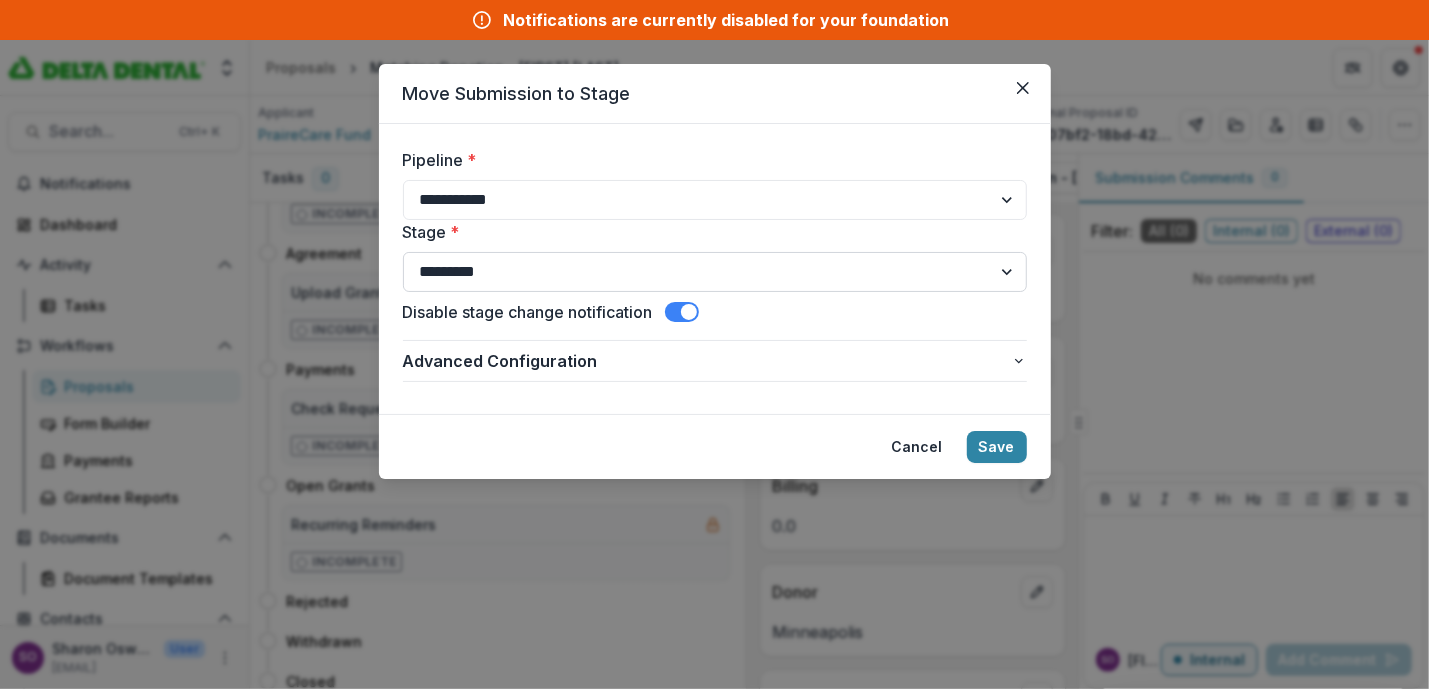 click on "**********" at bounding box center [715, 272] 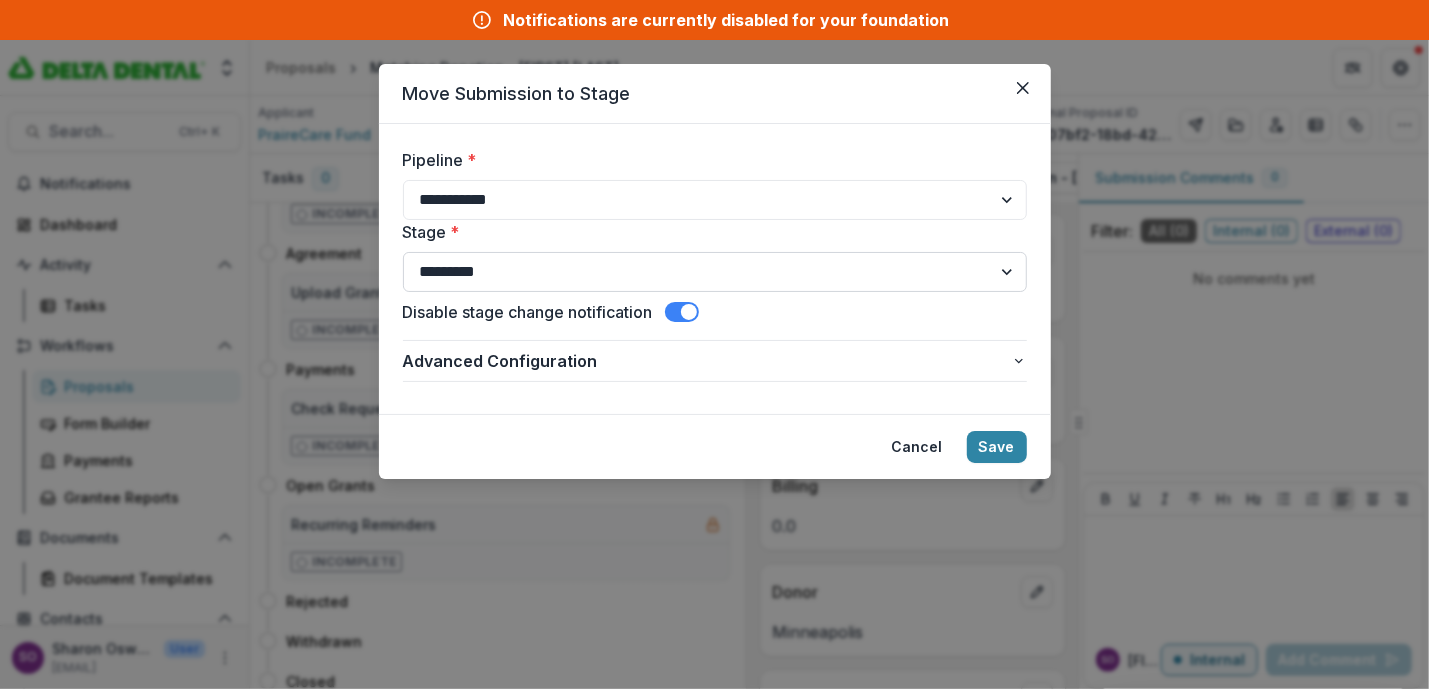 select on "**********" 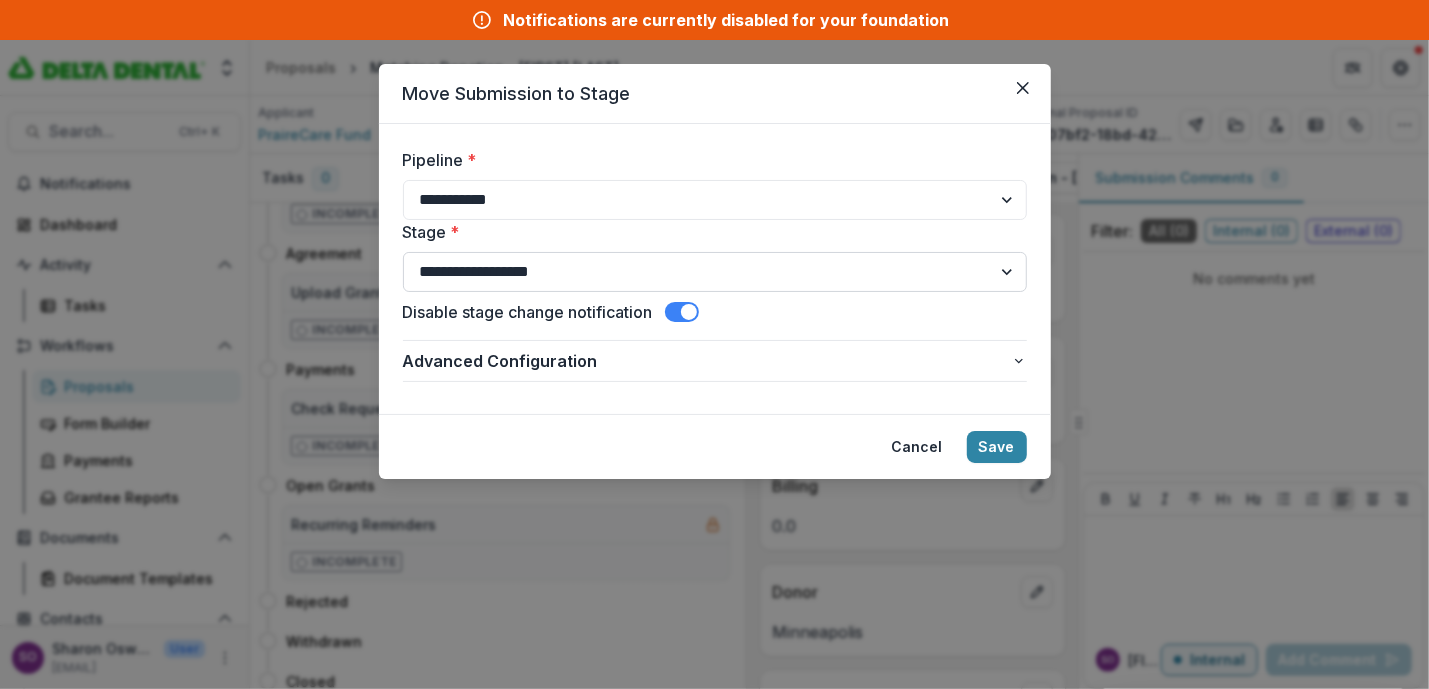 click on "**********" at bounding box center [715, 272] 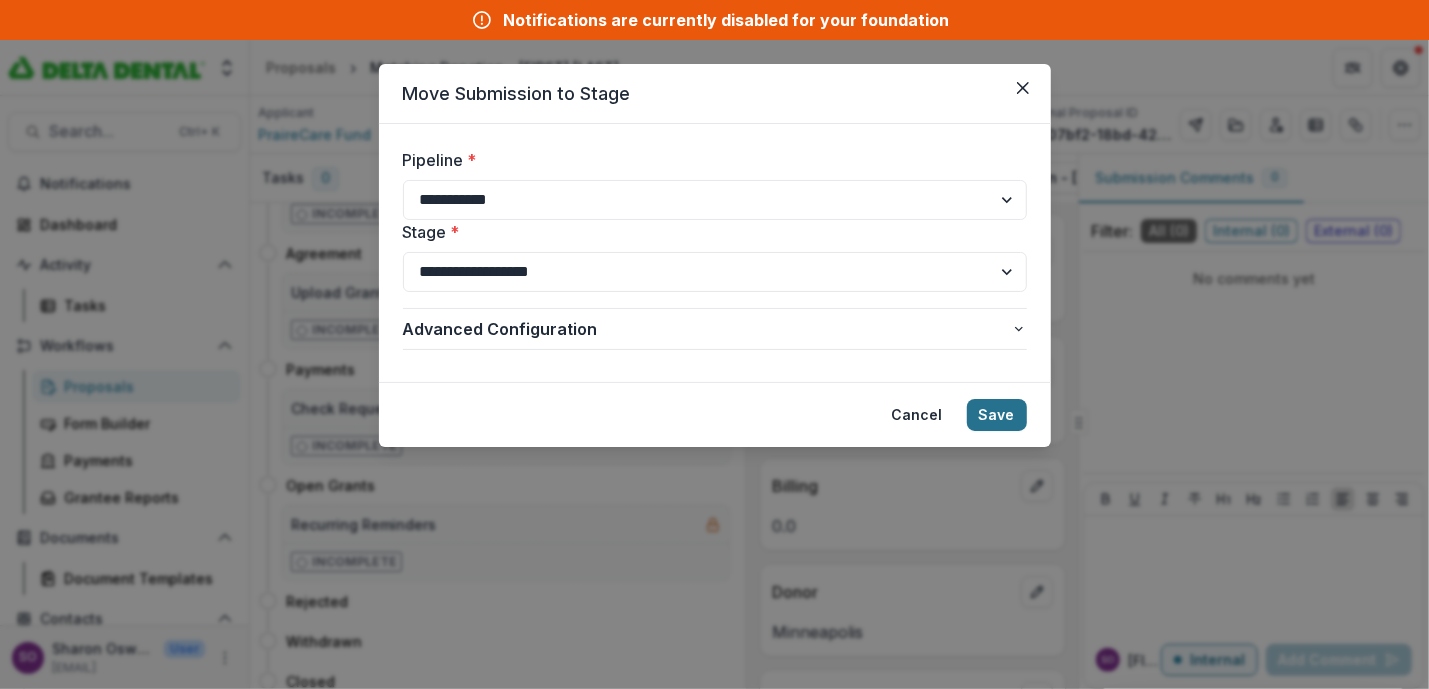 click on "Save" at bounding box center [997, 415] 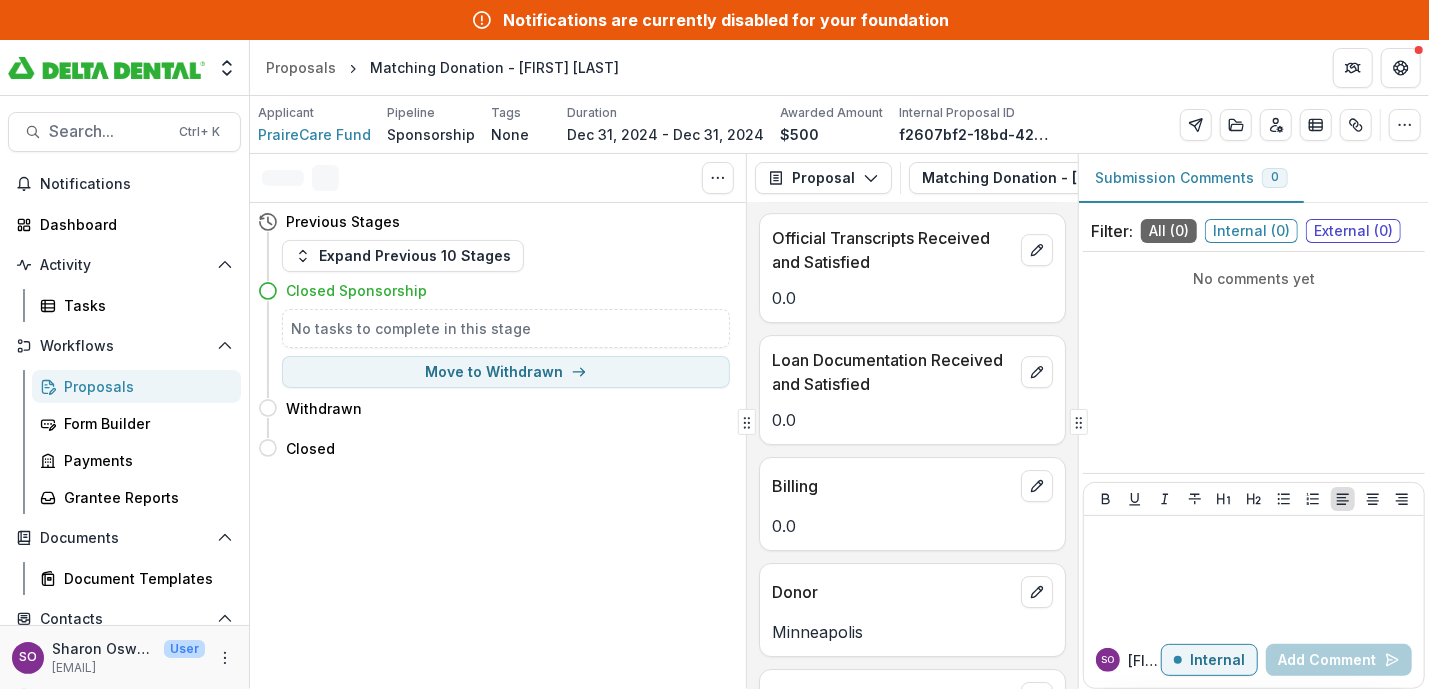 scroll, scrollTop: 0, scrollLeft: 0, axis: both 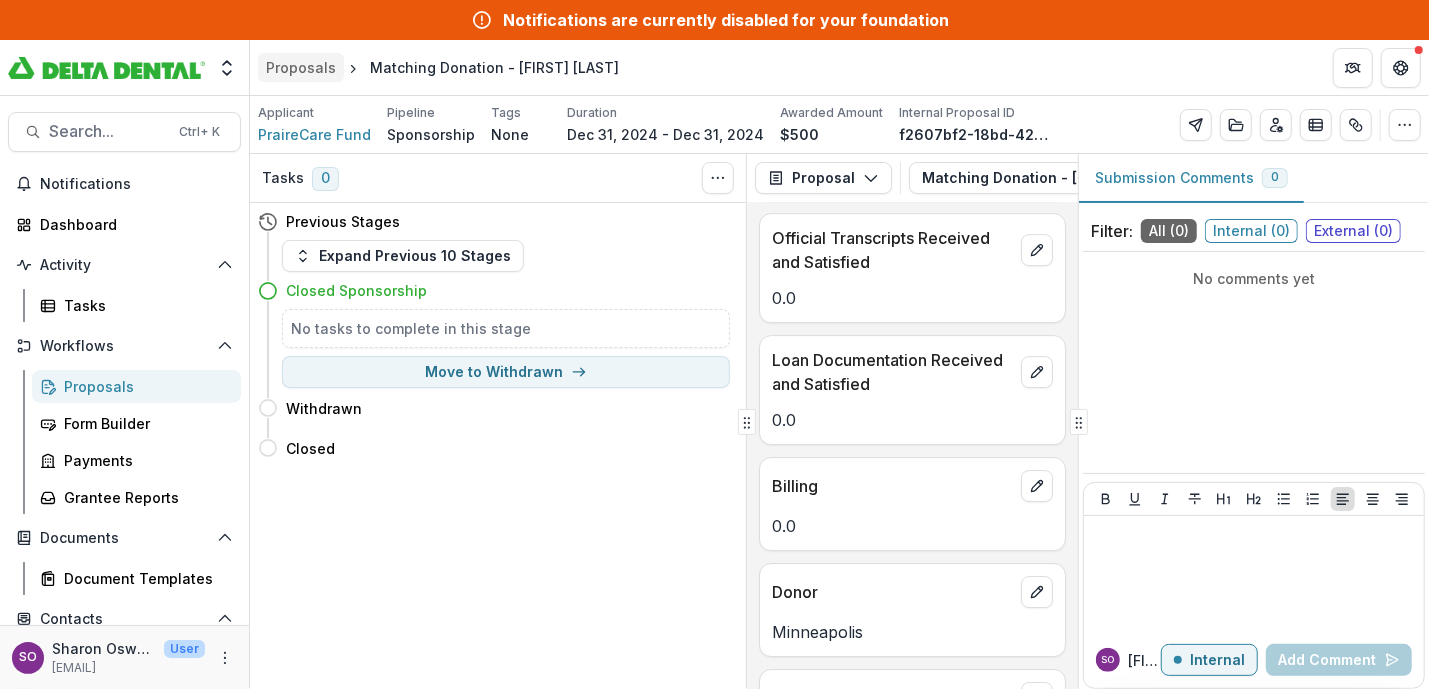 click on "Proposals" at bounding box center [301, 67] 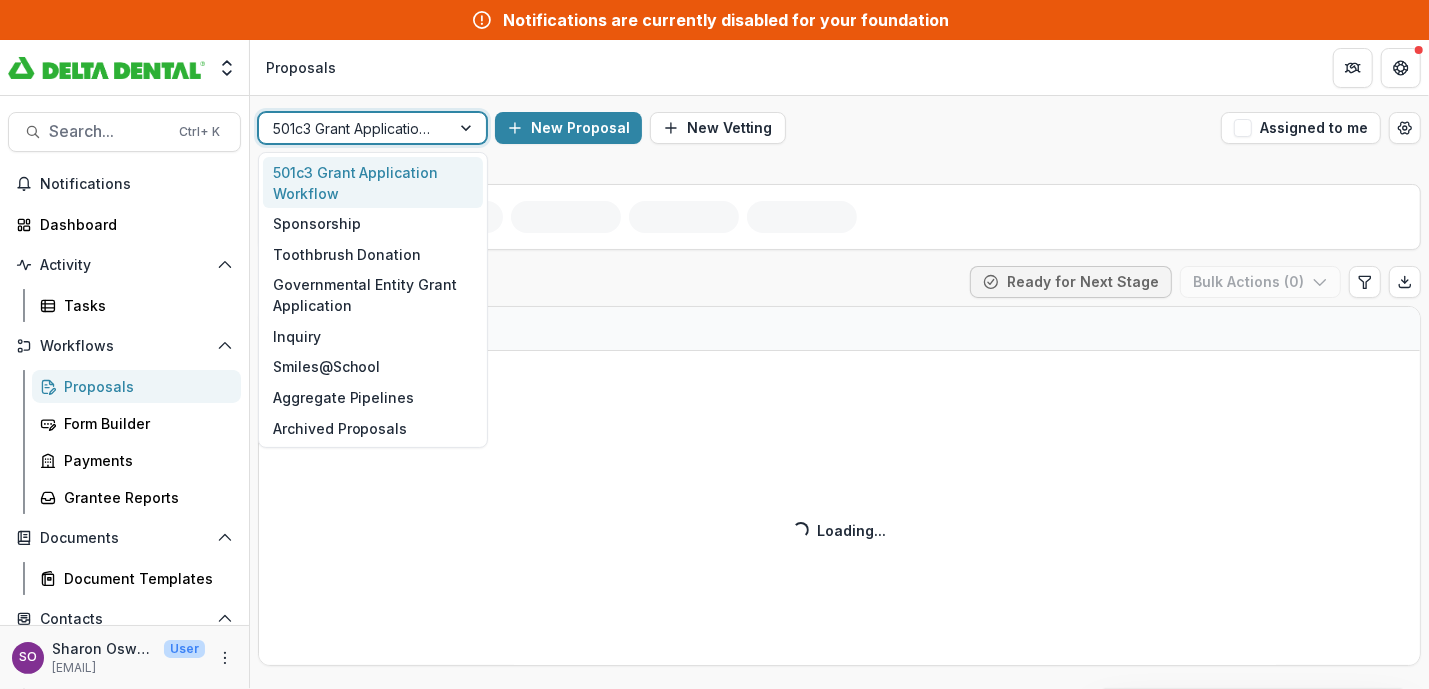click at bounding box center (468, 128) 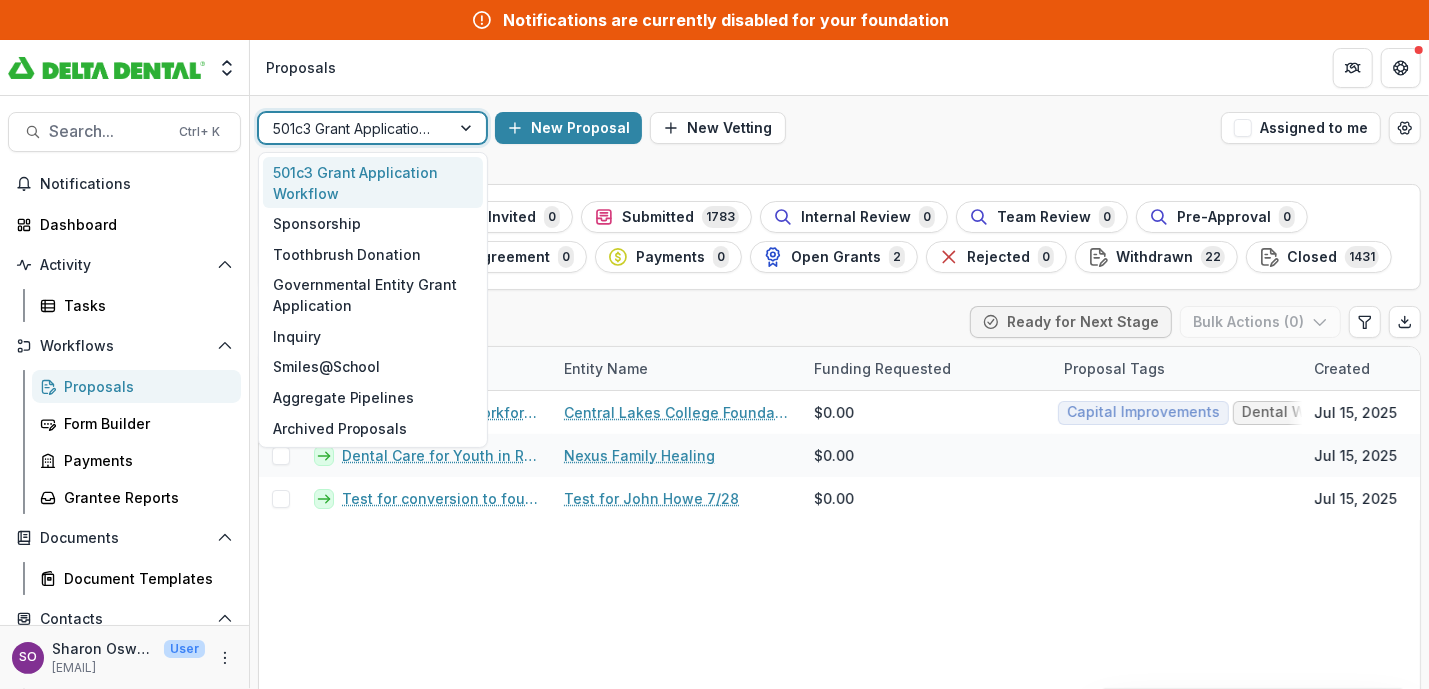 click on "Expanding Dental Workforce and Access in Central Minnesota Central Lakes College Foundation $0.00 Capital Improvements  Dental Workforce Education  Equipment Jul 15, 2025 -- Temelio Historical Onboarding Form 0 Dental Care for Youth in Residential and Foster Care Nexus Family Healing $0.00 Jul 15, 2025 -- Temelio Historical Onboarding Form 0 Test for conversion to foundation app Test for [FIRST] [LAST] 7/28 $0.00 Jul 15, 2025 -- Temelio Historical Onboarding Form 0" at bounding box center [1405, 548] 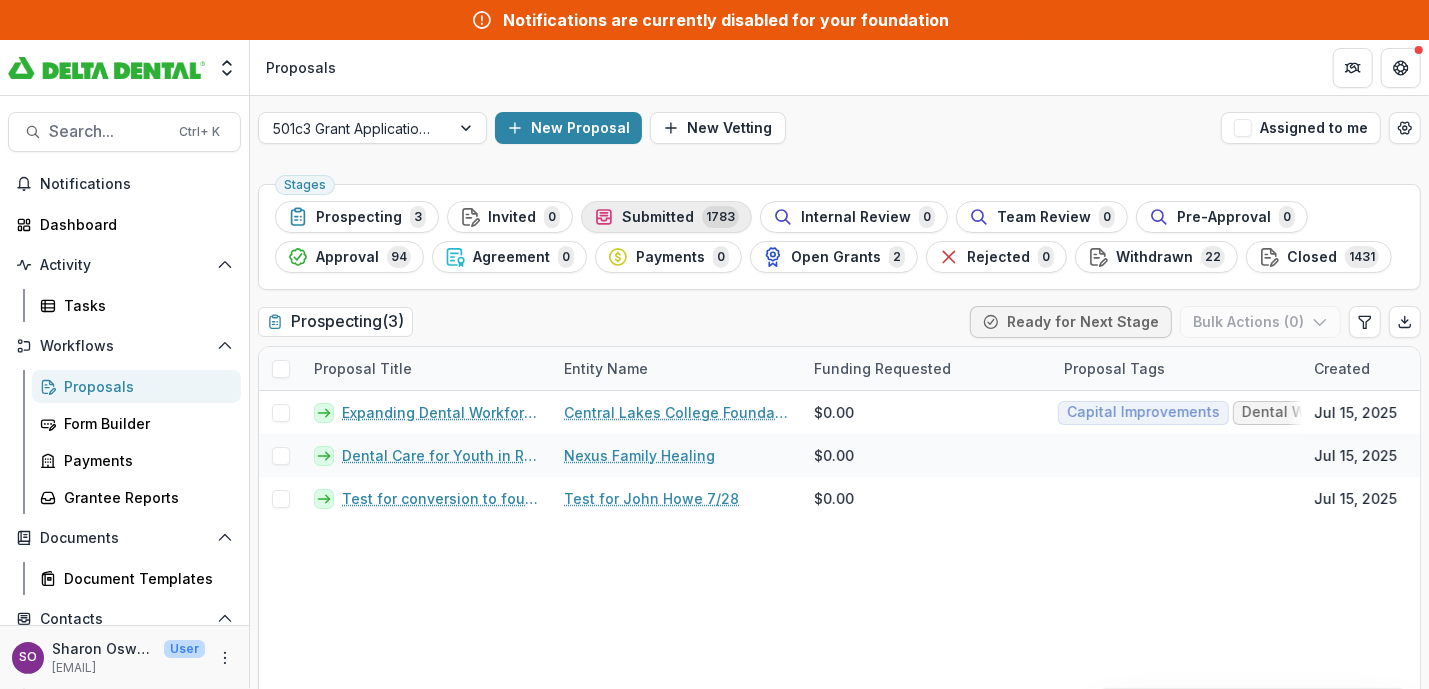 click on "Submitted" at bounding box center [658, 217] 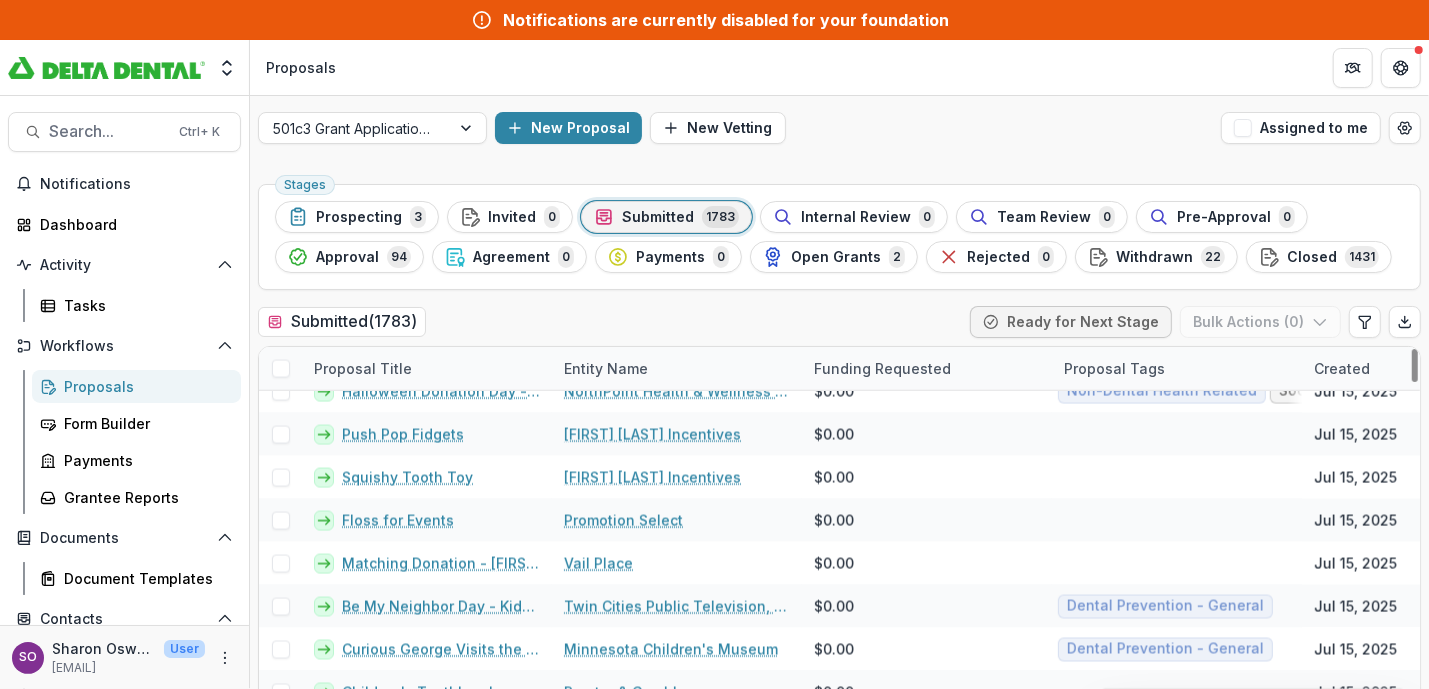 scroll, scrollTop: 2374, scrollLeft: 0, axis: vertical 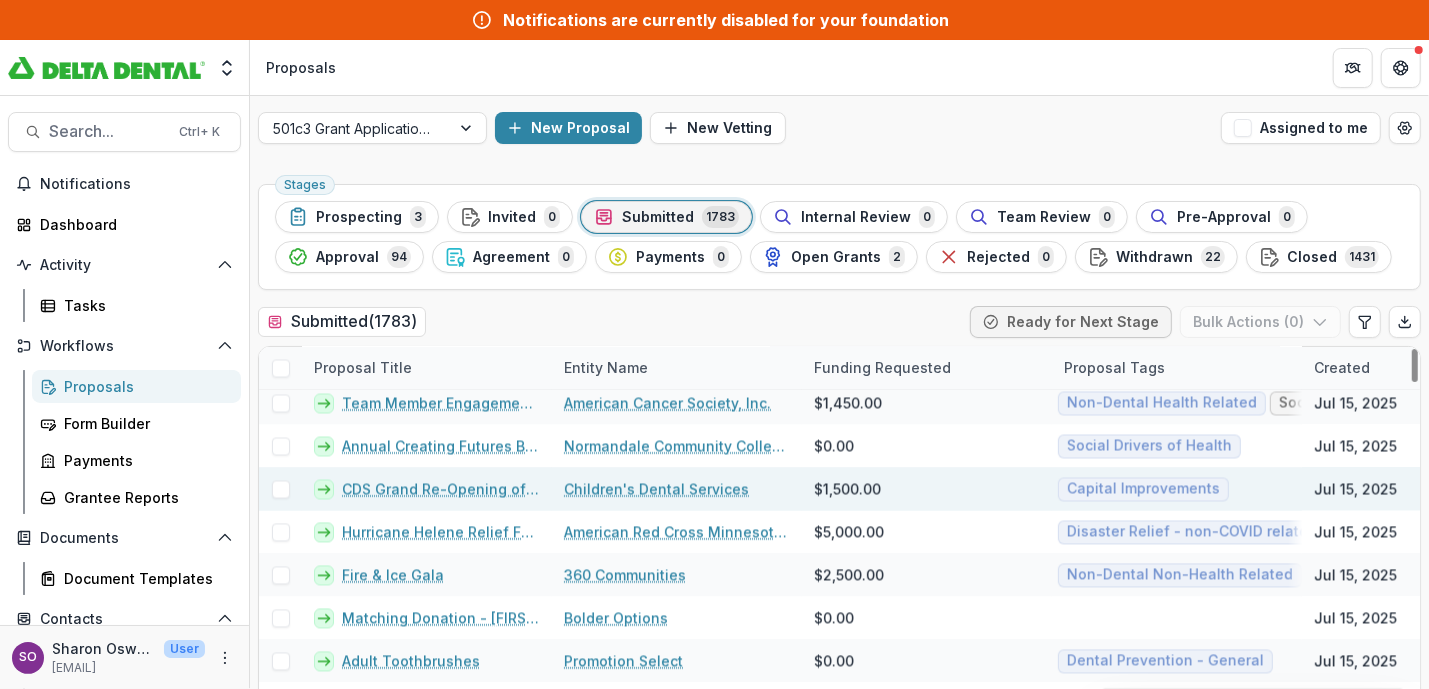 click on "CDS Grand Re-Opening of its Expanded Clinic" at bounding box center (441, 489) 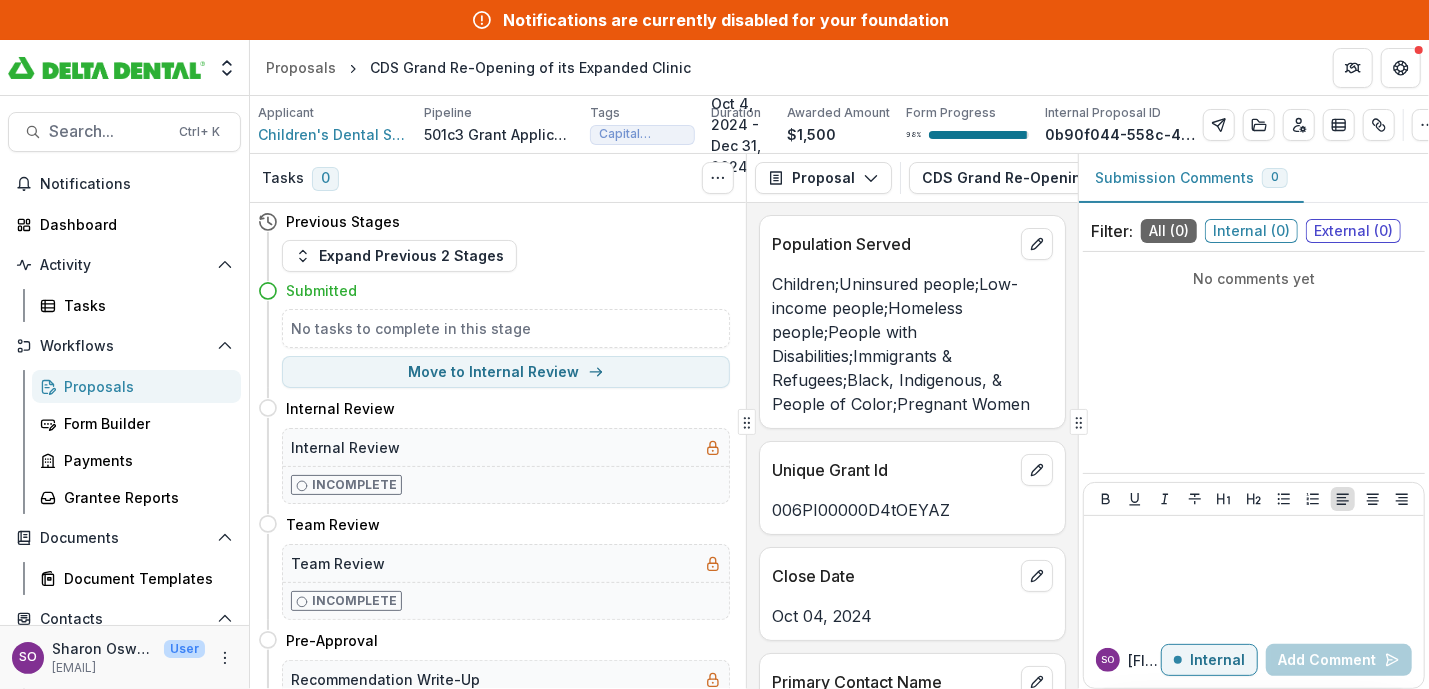 click on "Oct 4, 2024   -   Dec 31, 2024" at bounding box center [741, 135] 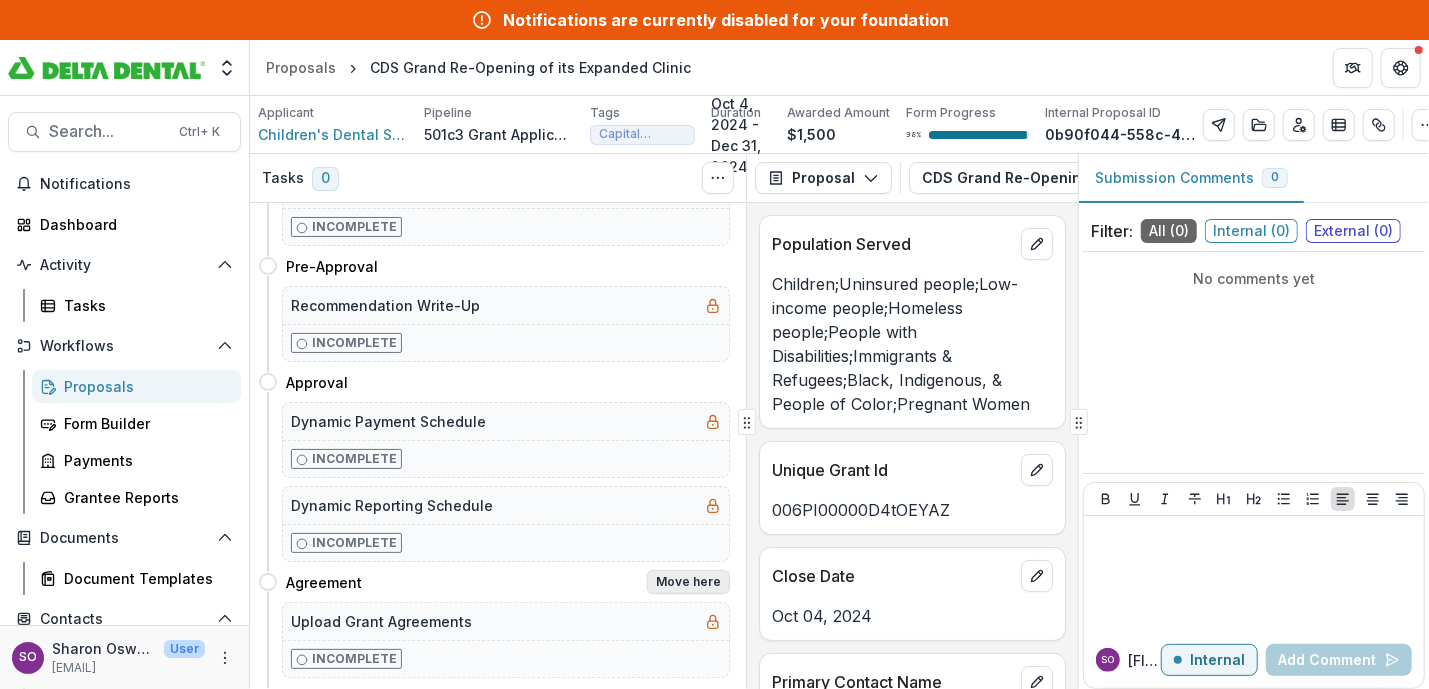 scroll, scrollTop: 703, scrollLeft: 0, axis: vertical 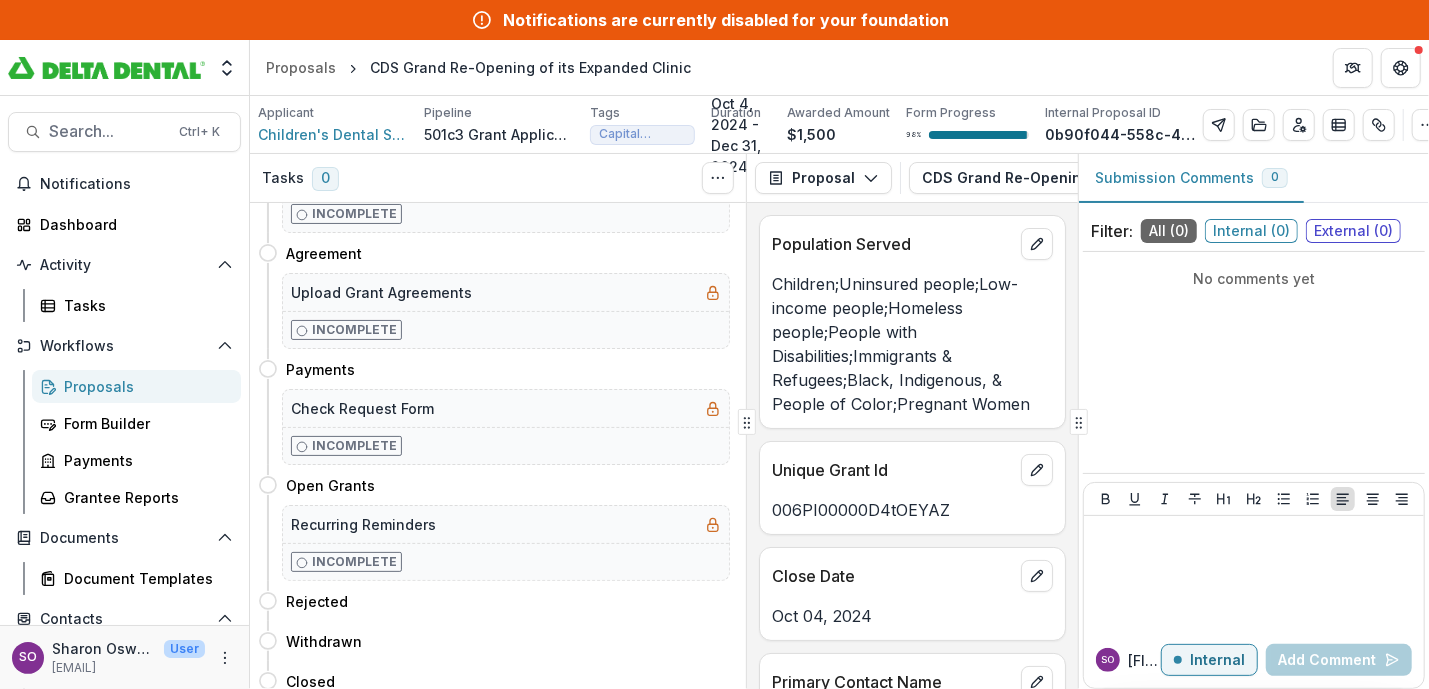 click on "Oct 4, 2024   -   Dec 31, 2024" at bounding box center (741, 135) 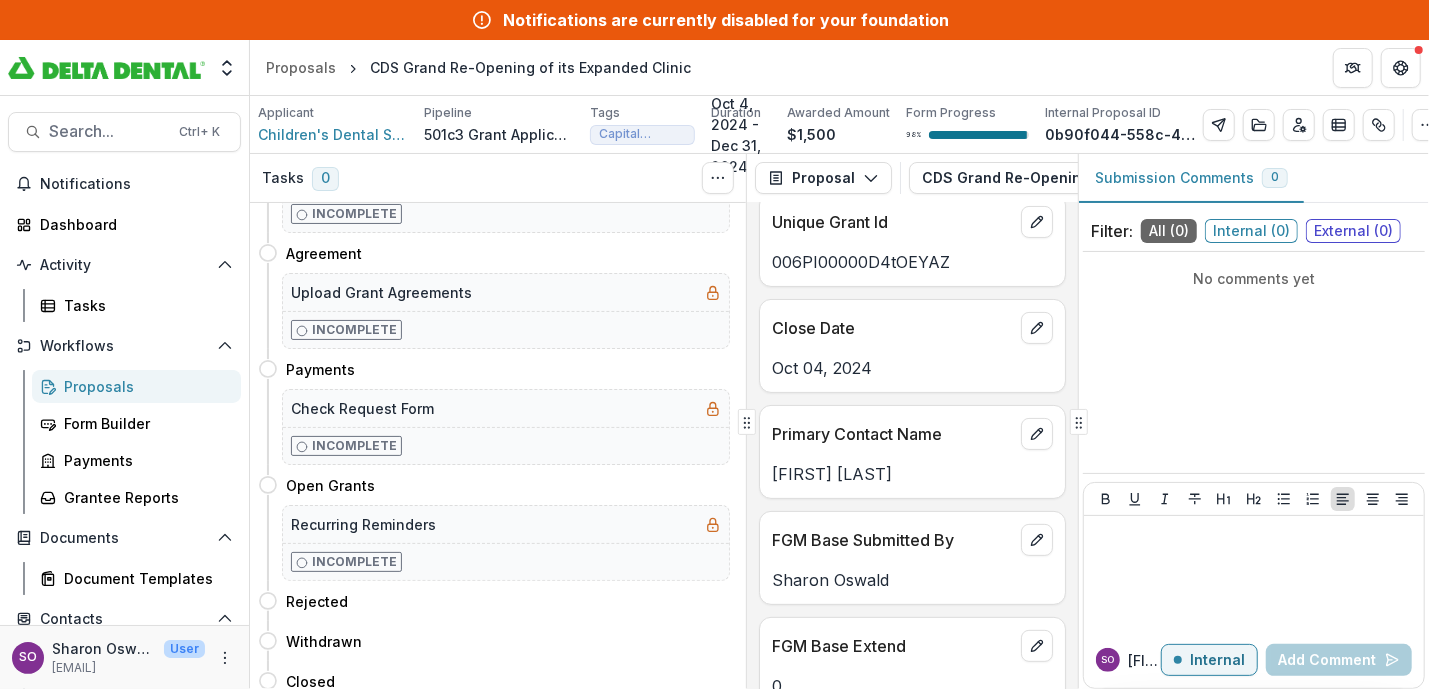 scroll, scrollTop: 249, scrollLeft: 0, axis: vertical 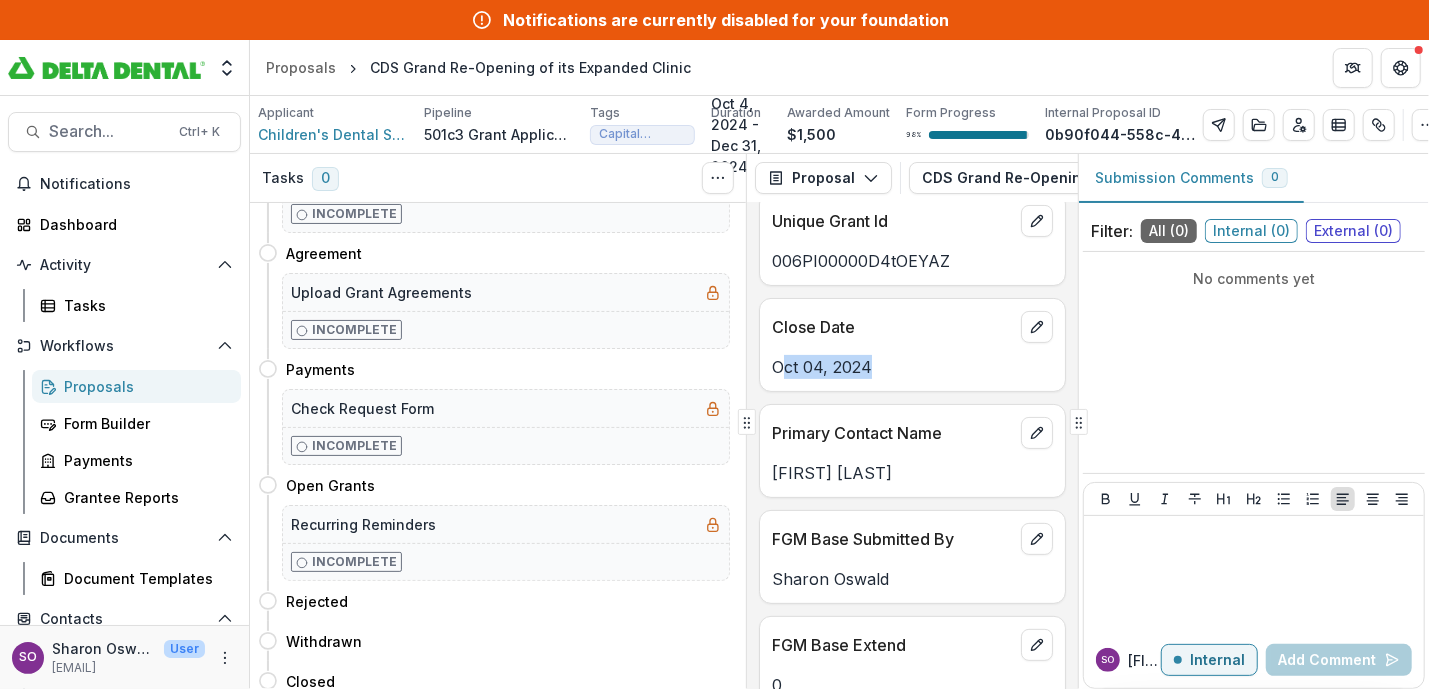 drag, startPoint x: 869, startPoint y: 362, endPoint x: 781, endPoint y: 365, distance: 88.051125 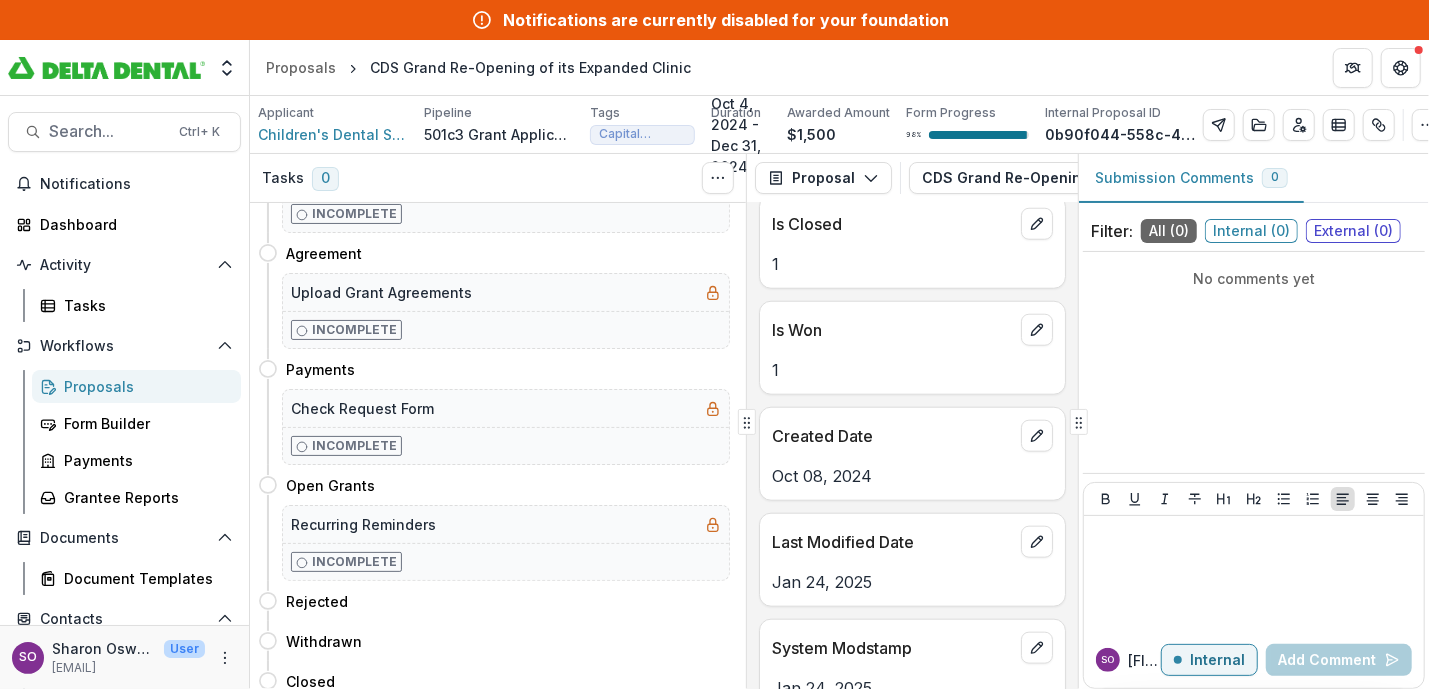 scroll, scrollTop: 1249, scrollLeft: 0, axis: vertical 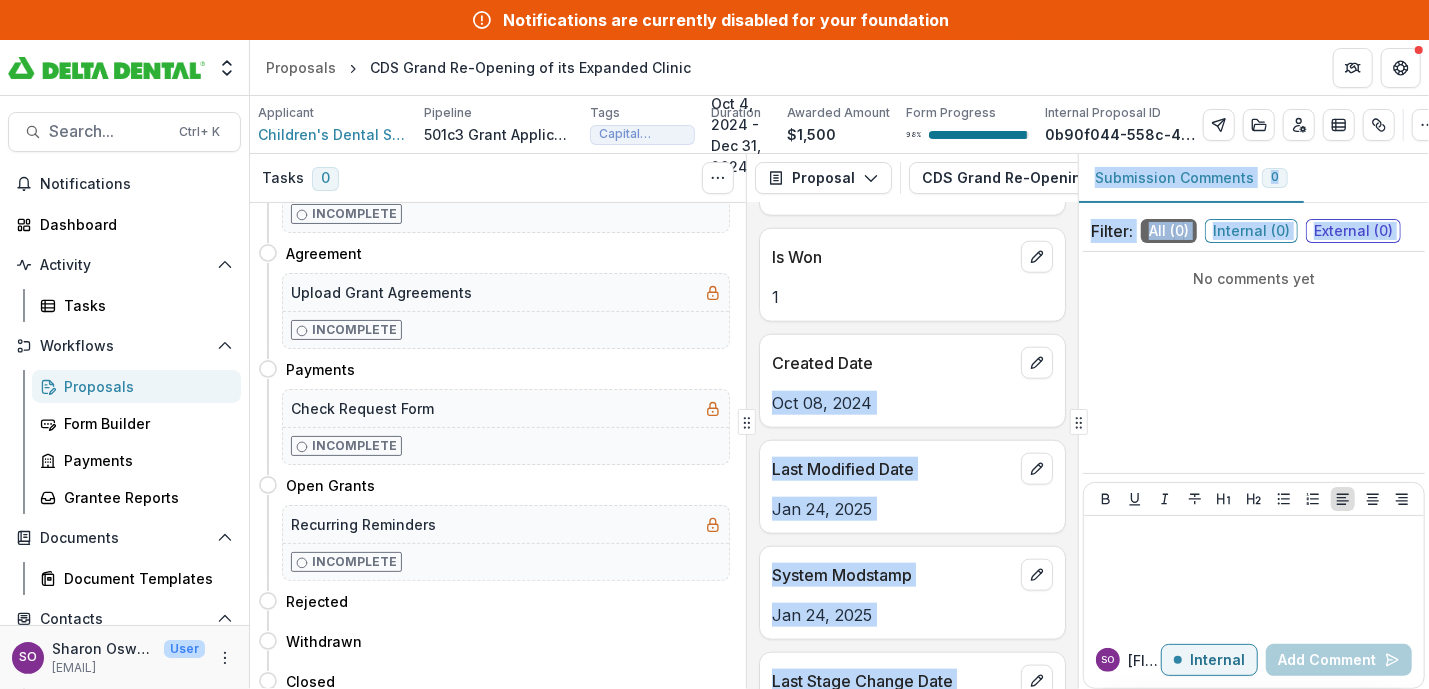 drag, startPoint x: 1070, startPoint y: 356, endPoint x: 1102, endPoint y: 461, distance: 109.76794 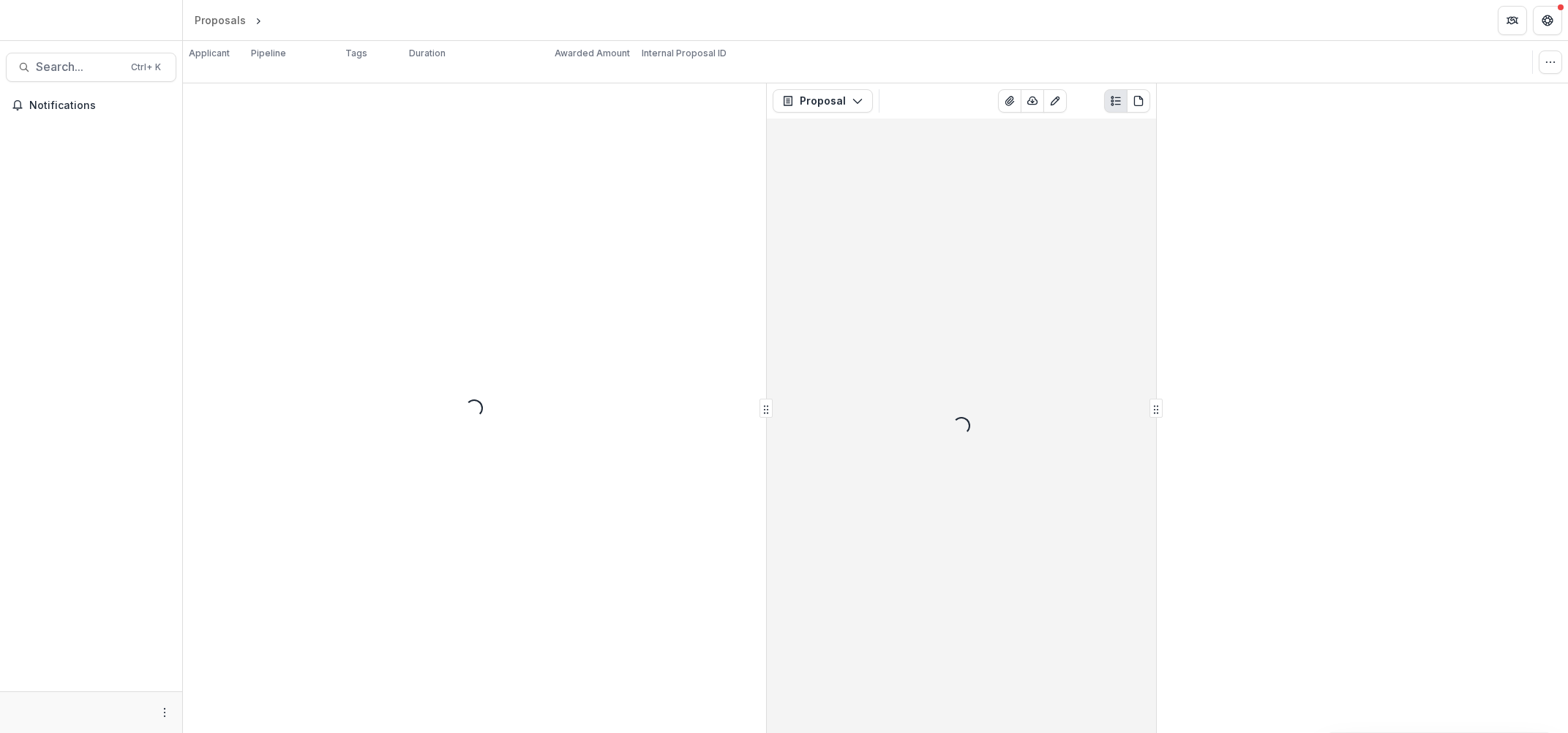 scroll, scrollTop: 0, scrollLeft: 0, axis: both 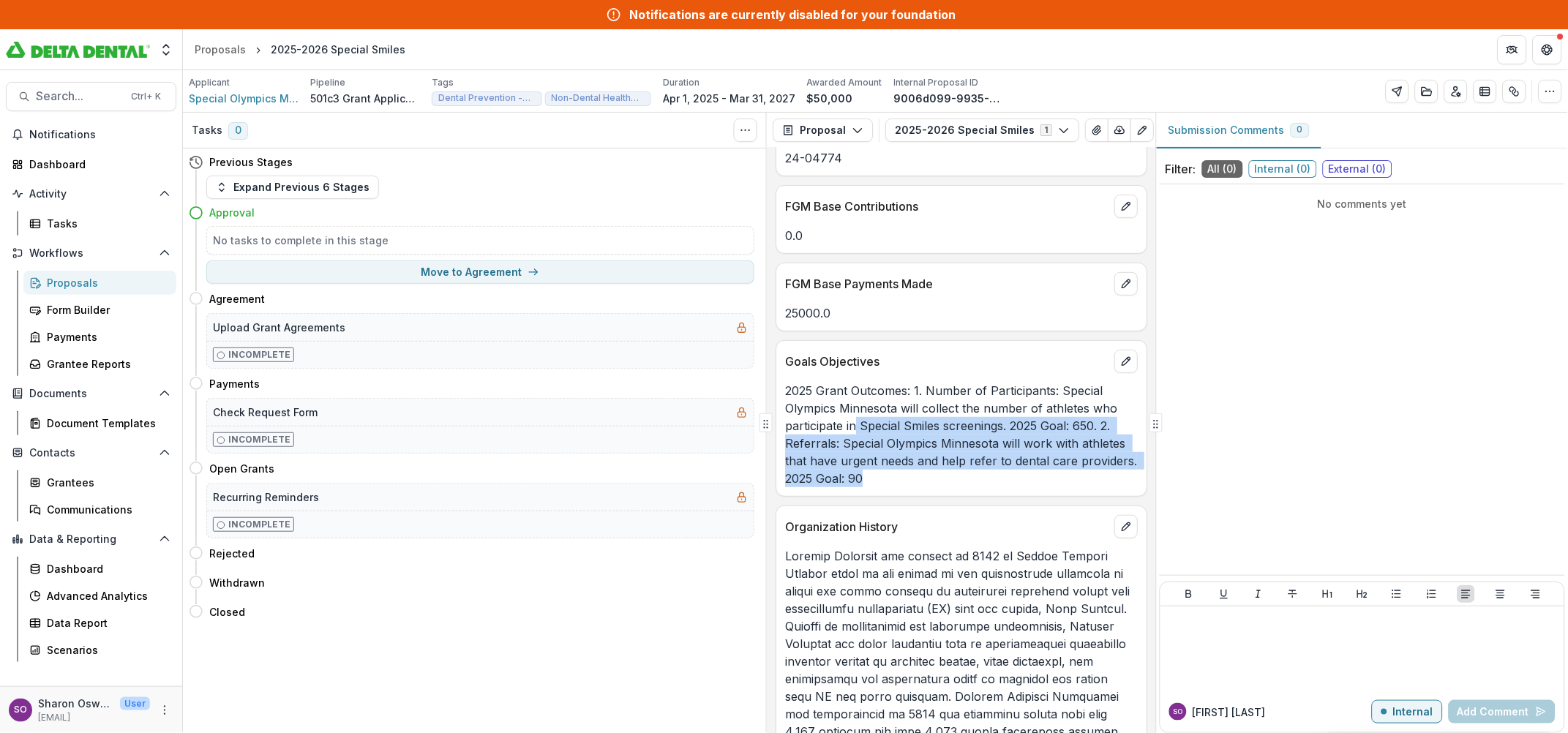 drag, startPoint x: 859, startPoint y: 433, endPoint x: 888, endPoint y: 483, distance: 57.801384 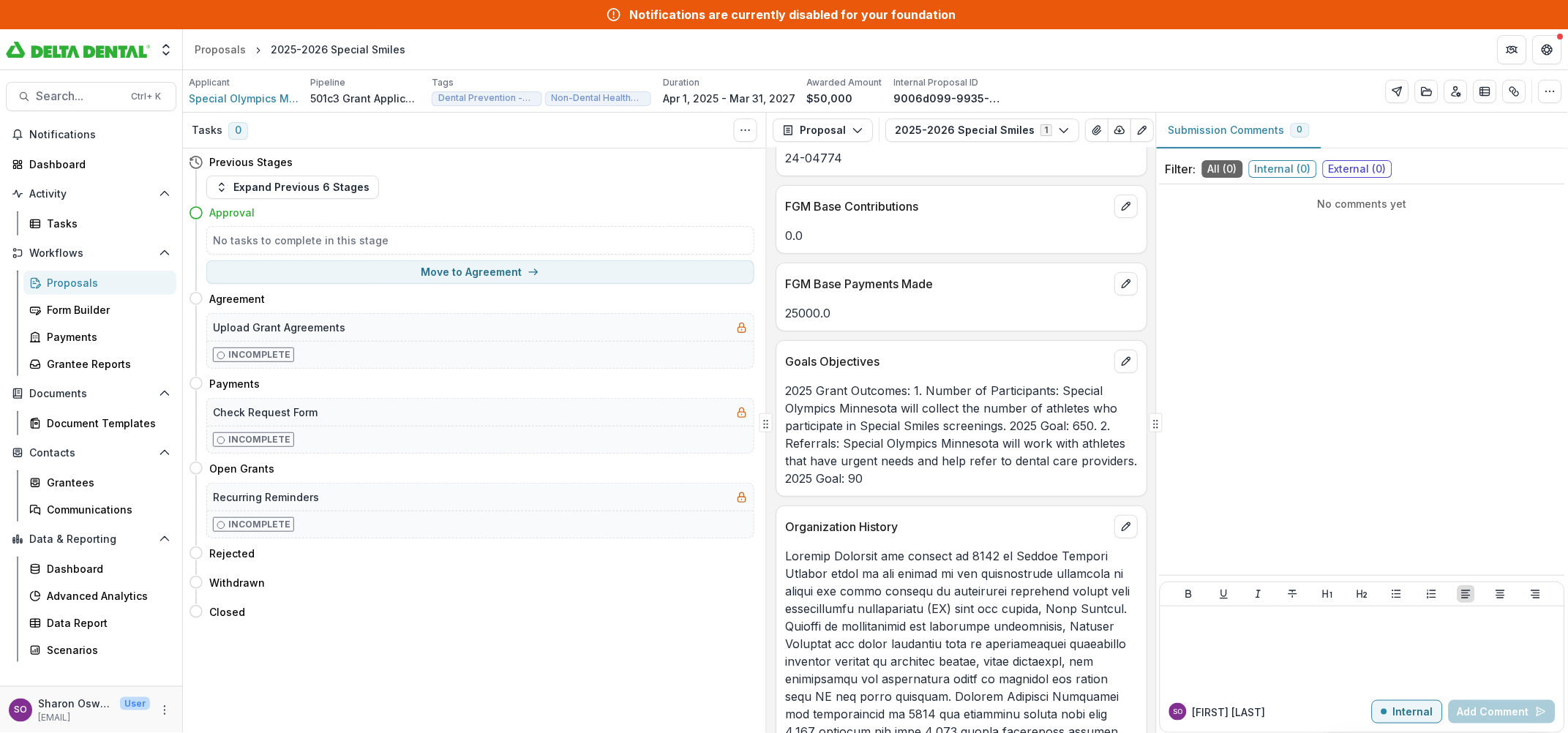 click on "2025 Grant Outcomes: 1. Number of Participants: Special Olympics Minnesota will collect the number of athletes who participate in Special Smiles screenings. 2025 Goal: 650. 2. Referrals: Special Olympics Minnesota will work with athletes that have urgent needs and help refer to dental care providers. 2025 Goal: 90" at bounding box center [961, 435] 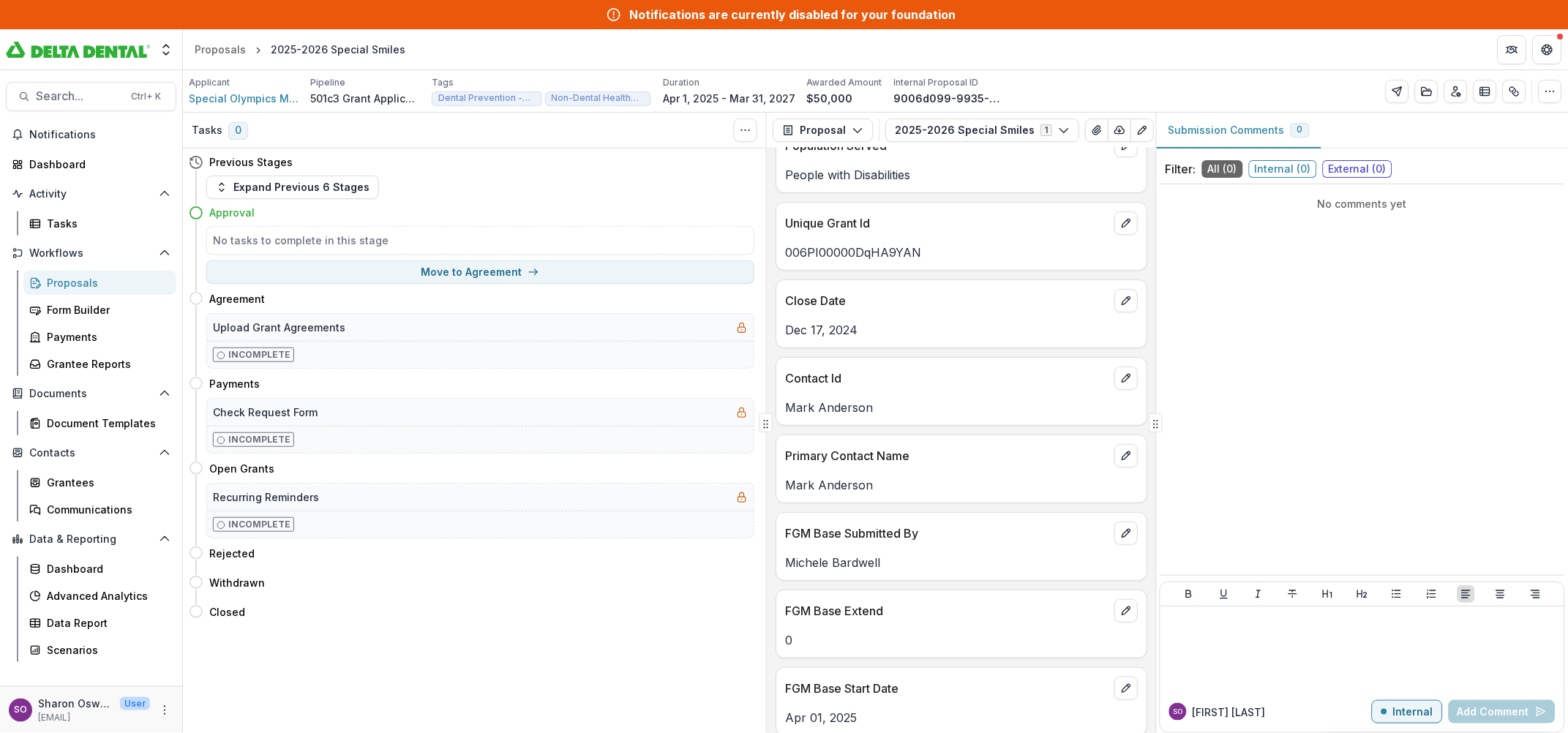 scroll, scrollTop: 0, scrollLeft: 0, axis: both 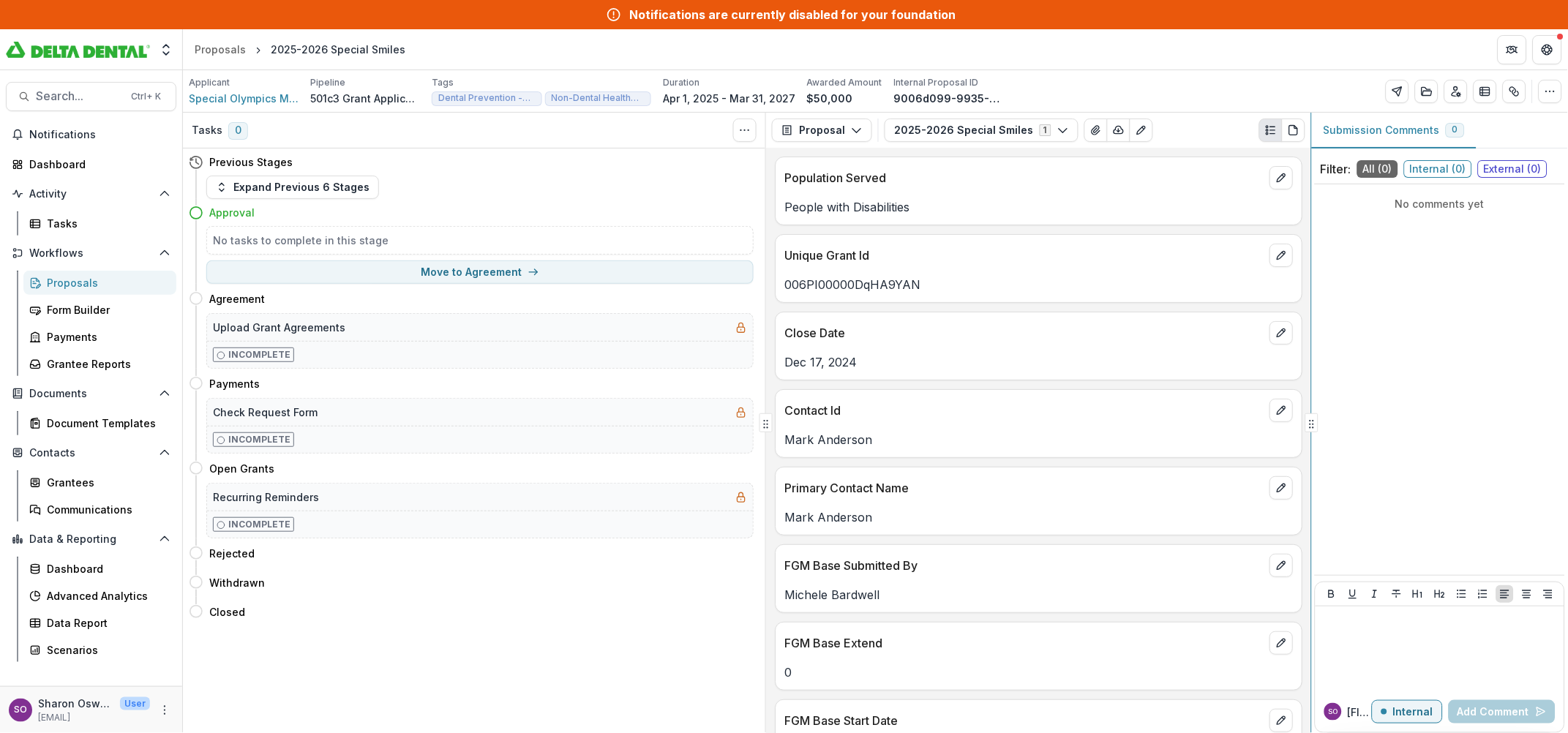 click on "Tasks 0 Show Cancelled Tasks Previous Stages Expand Previous 6 Stages Approval No tasks to complete in this stage Move to Agreement Agreement Move here Upload Grant Agreements Incomplete Payments Move here Check Request Form Incomplete Open Grants Move here Recurring Reminders Incomplete Rejected Move here Withdrawn Move here Closed Move here Proposal Proposal Payments Reports Grant Agreements Board Summaries Bank Details 2025-2026 Special Smiles 1 Forms (1) 2025-2026 Special Smiles Configure forms Word Download Word Download (with field descriptions) Zip Download Preview Merged PDF Preview Merged PDF (Inline Images & PDFs) Preview Merged PDF (with field descriptions) Custom Download Population Served People with Disabilities Unique Grant Id 006PI00000DqHA9YAN Close Date Dec 17, 2024 Contact Id Mark Anderson Primary Contact Name Mark Anderson FGM Base Submitted By Michele Bardwell FGM Base Extend 0 FGM Base Start Date Apr 01, 2025 Submitted Date Dec 05, 2024 Application Docket 7011T000001CFBcQAO Probability 1" at bounding box center [875, 423] 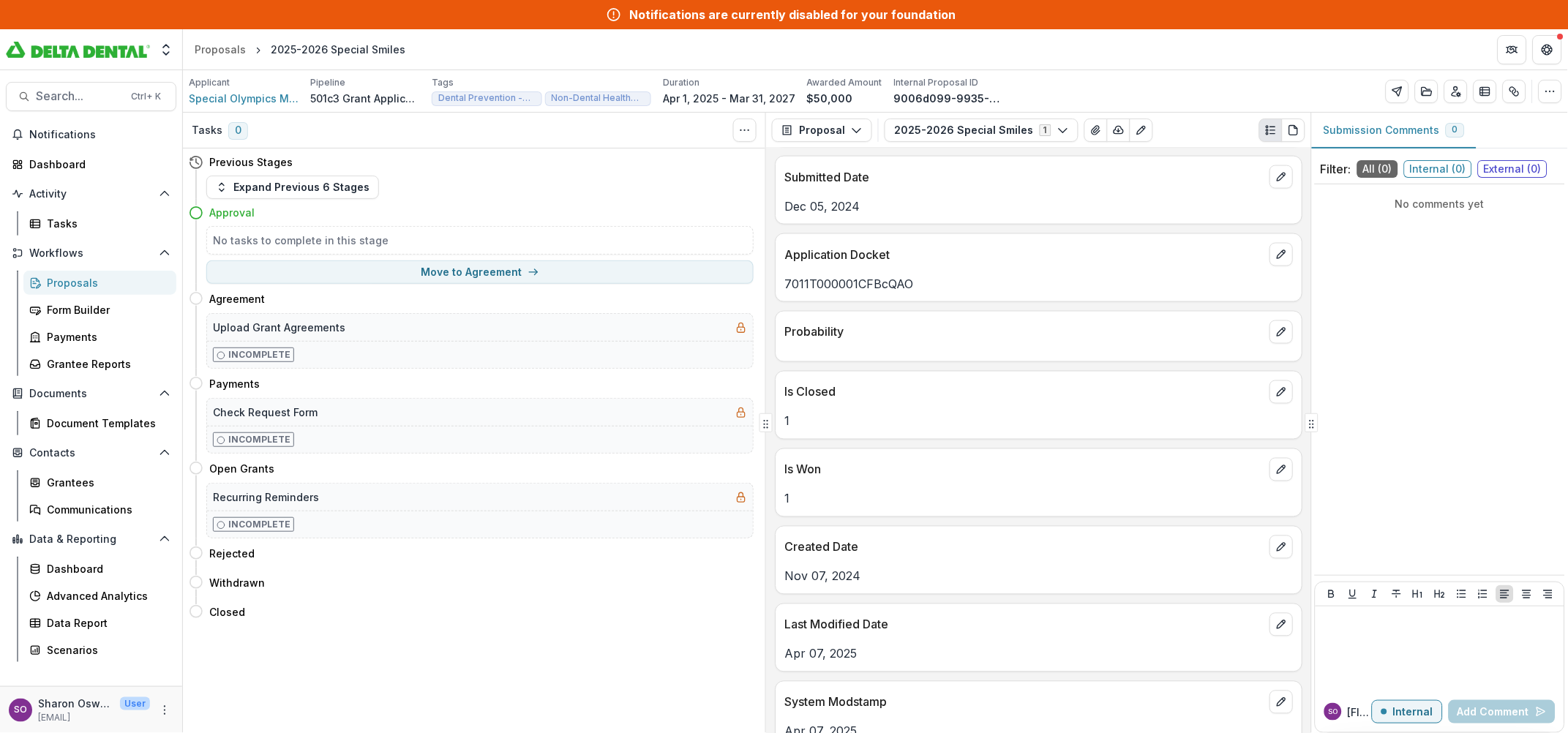 scroll, scrollTop: 365, scrollLeft: 0, axis: vertical 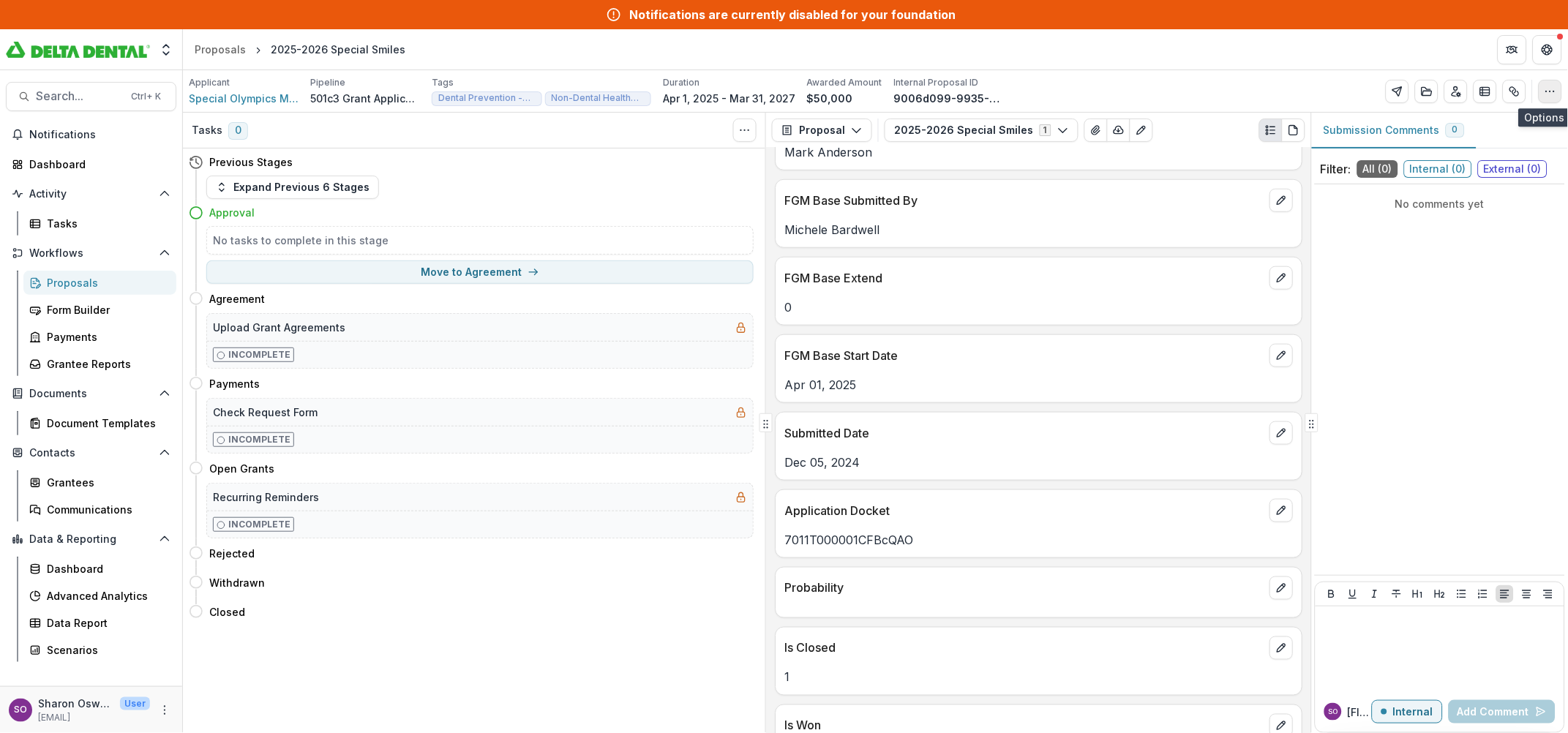 click 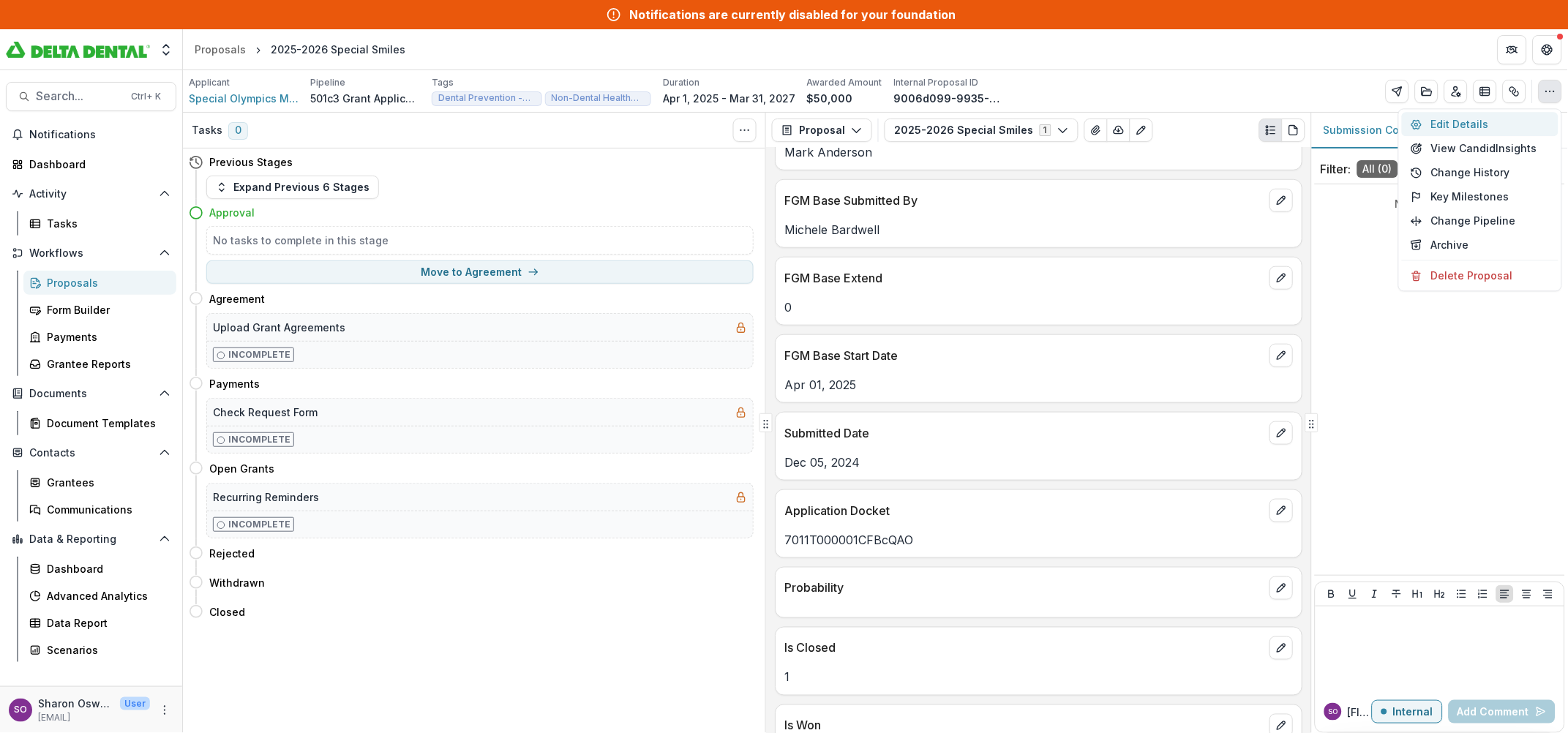 click on "Edit Details" at bounding box center (1480, 124) 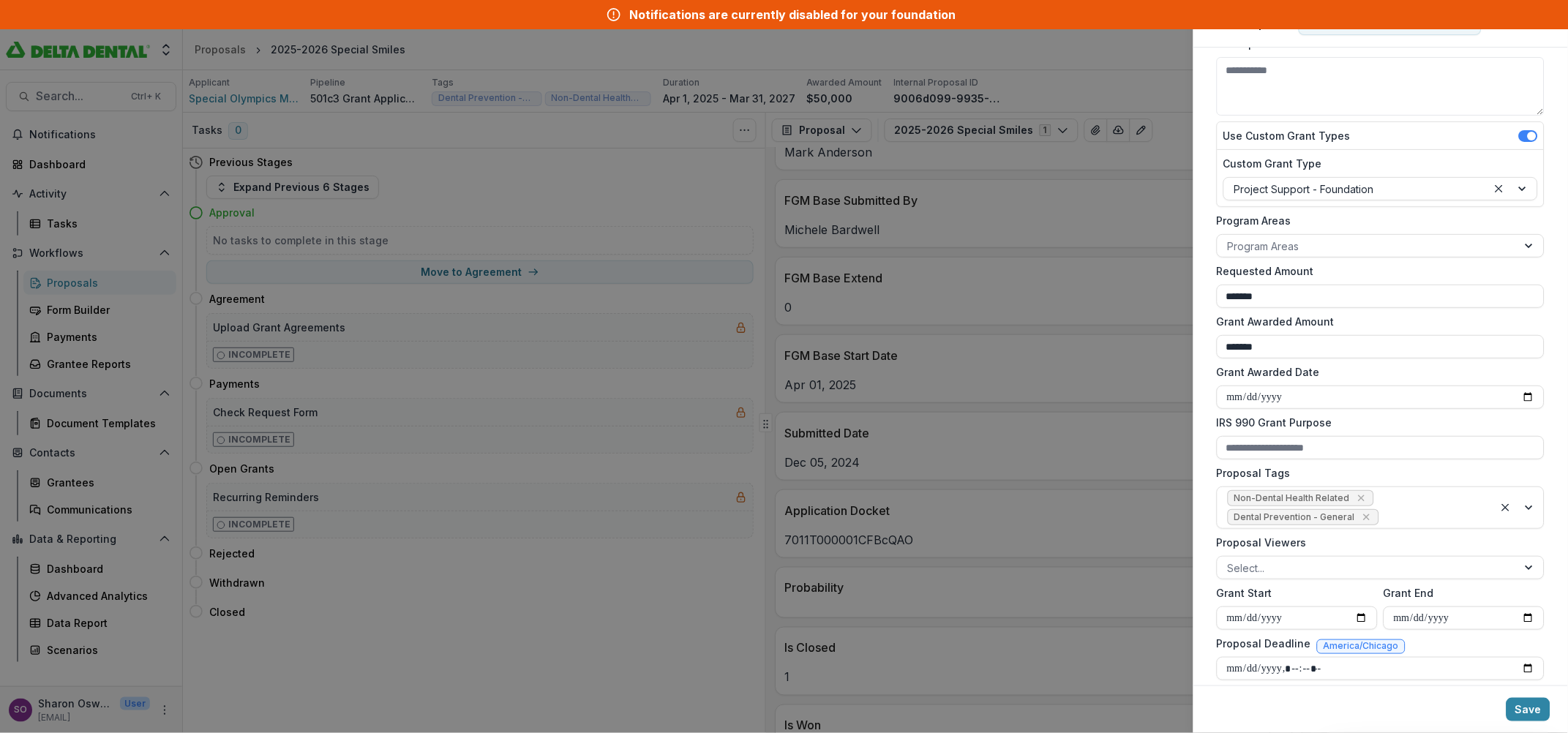 scroll, scrollTop: 298, scrollLeft: 0, axis: vertical 